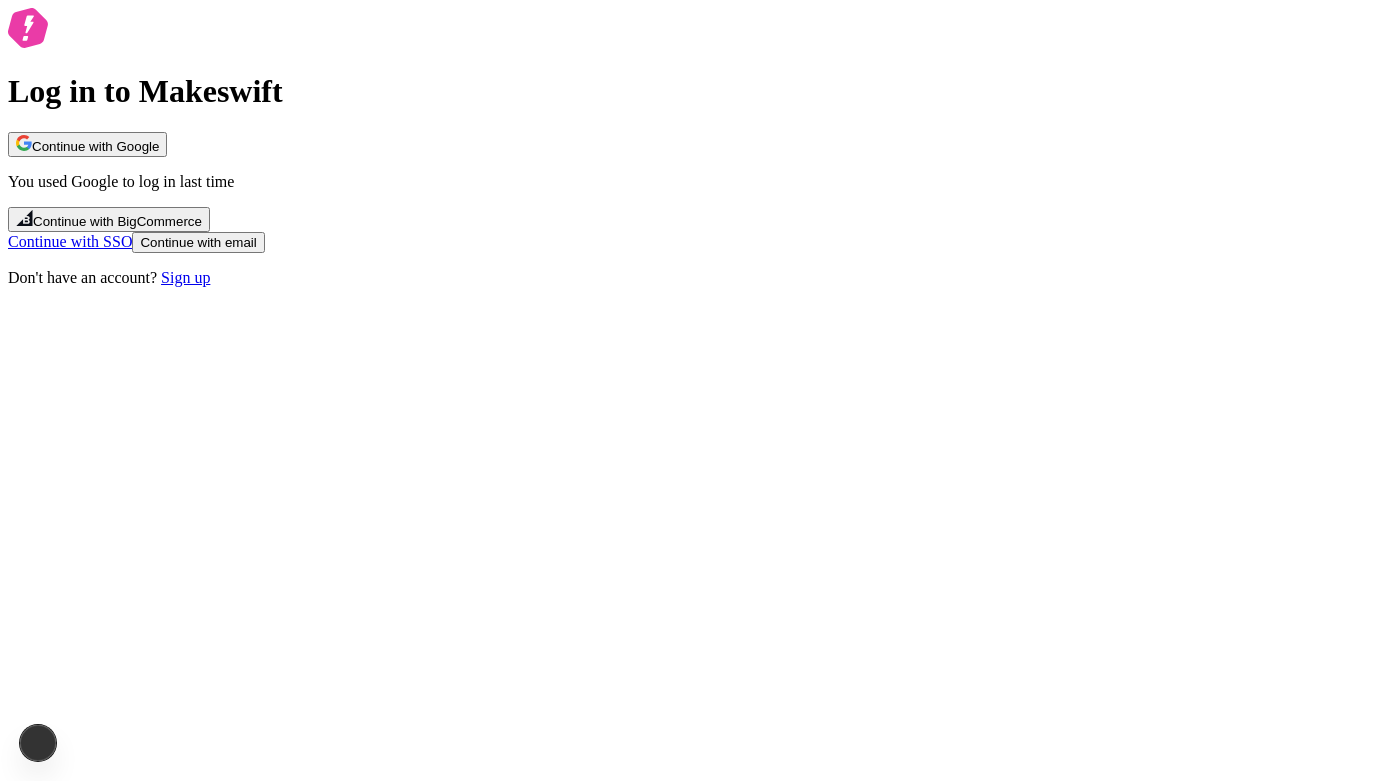 scroll, scrollTop: 0, scrollLeft: 0, axis: both 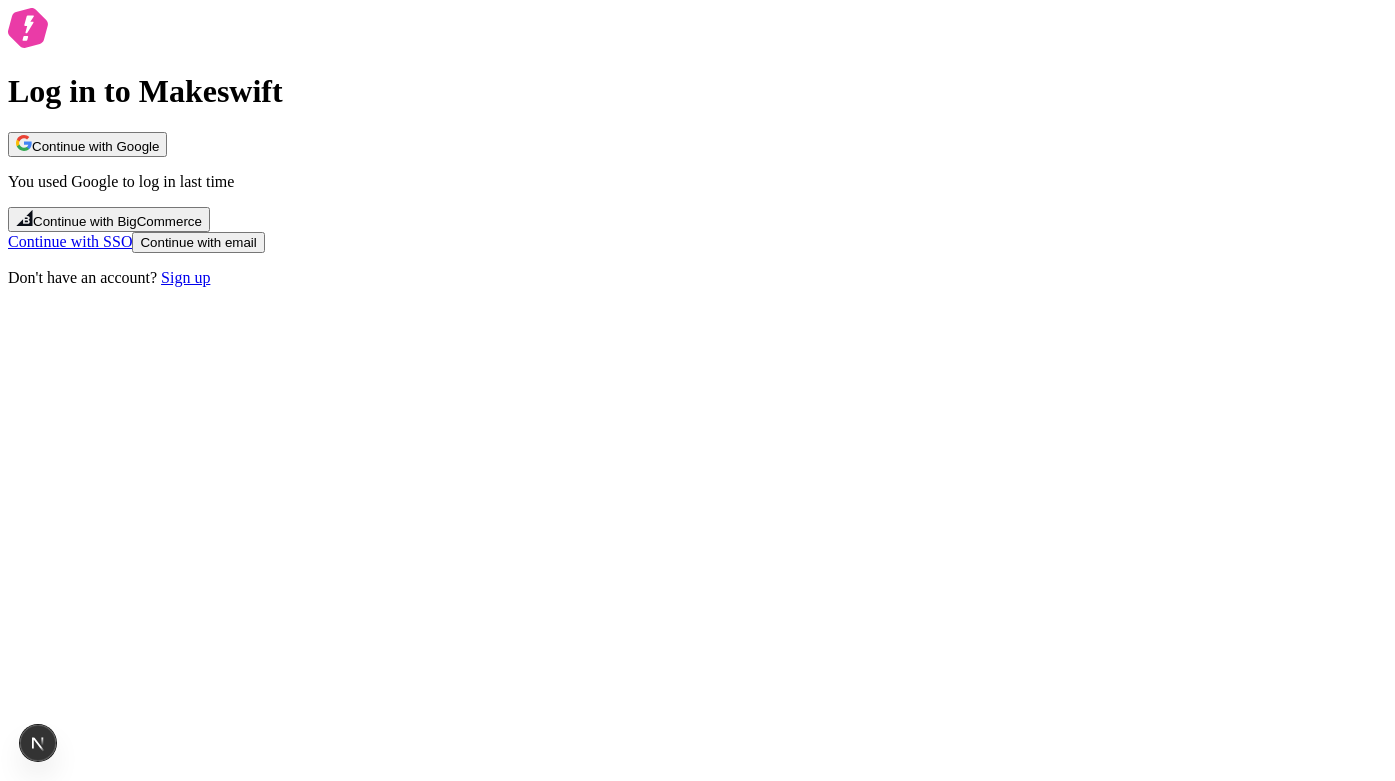 click on "Log in to Makeswift Continue with Google You used Google to log in last time Continue with BigCommerce Continue with SSO Continue with email Don't have an account?   Sign up" at bounding box center [697, 147] 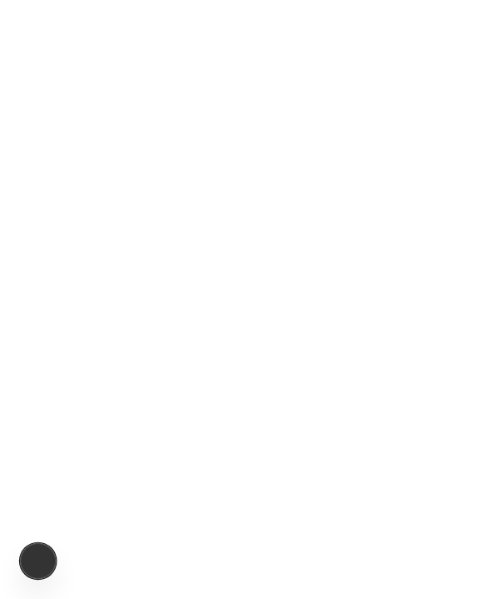 scroll, scrollTop: 0, scrollLeft: 0, axis: both 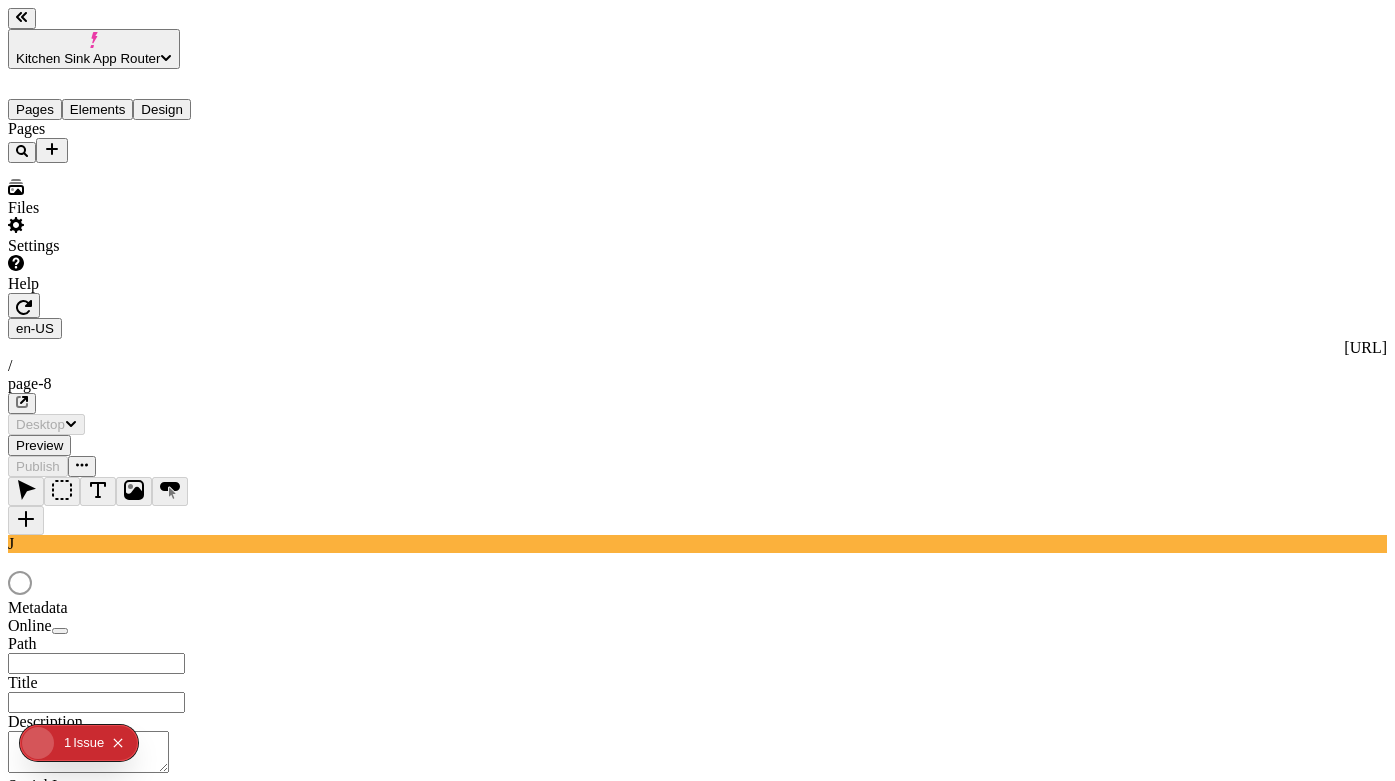 type on "/page-8" 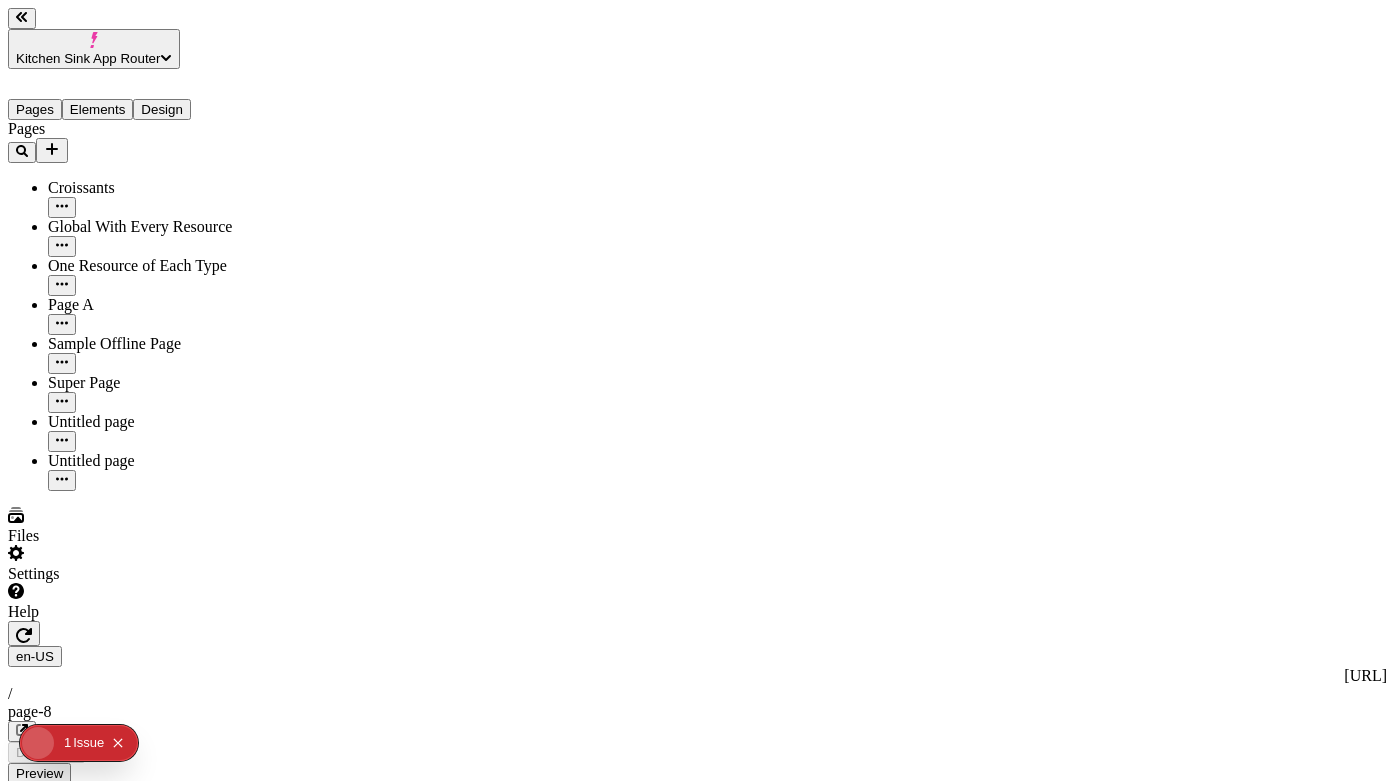 scroll, scrollTop: 0, scrollLeft: 0, axis: both 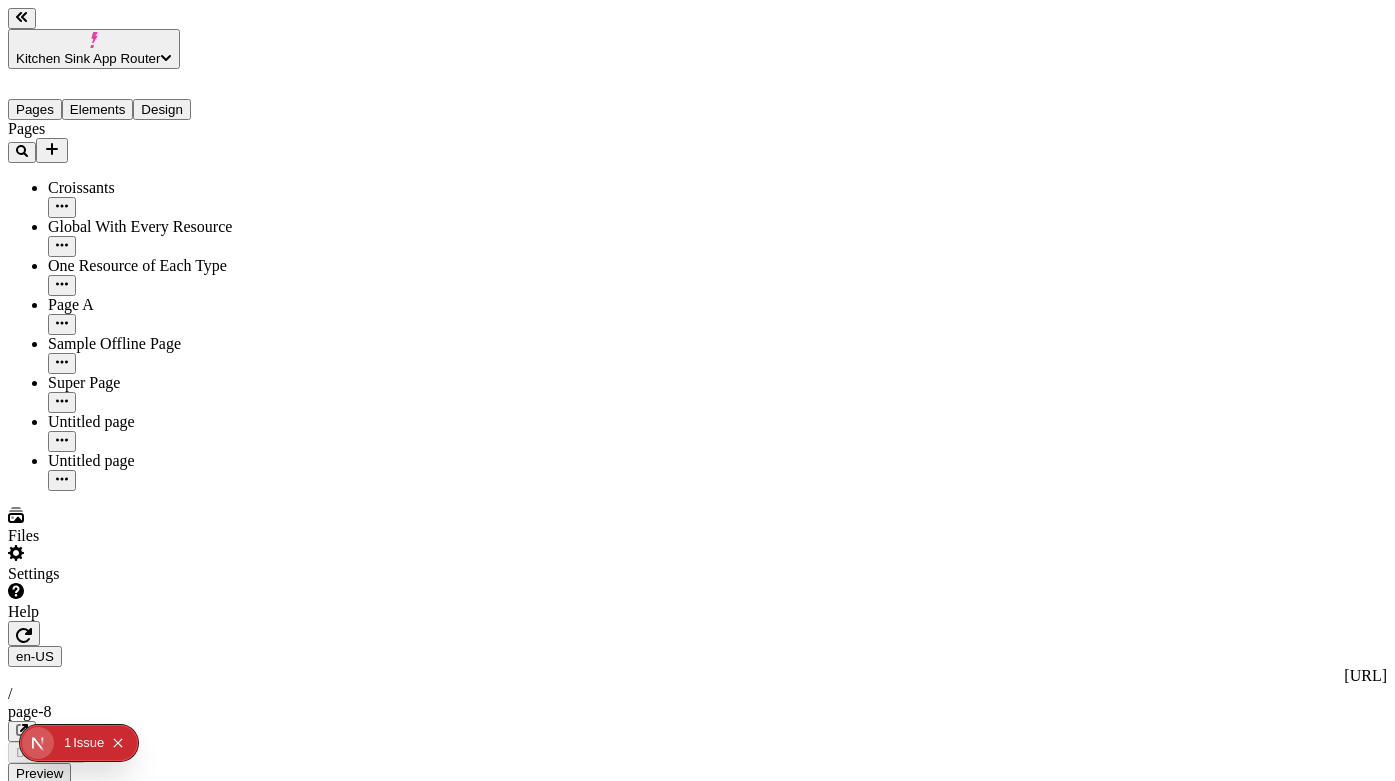 click at bounding box center (697, 1110) 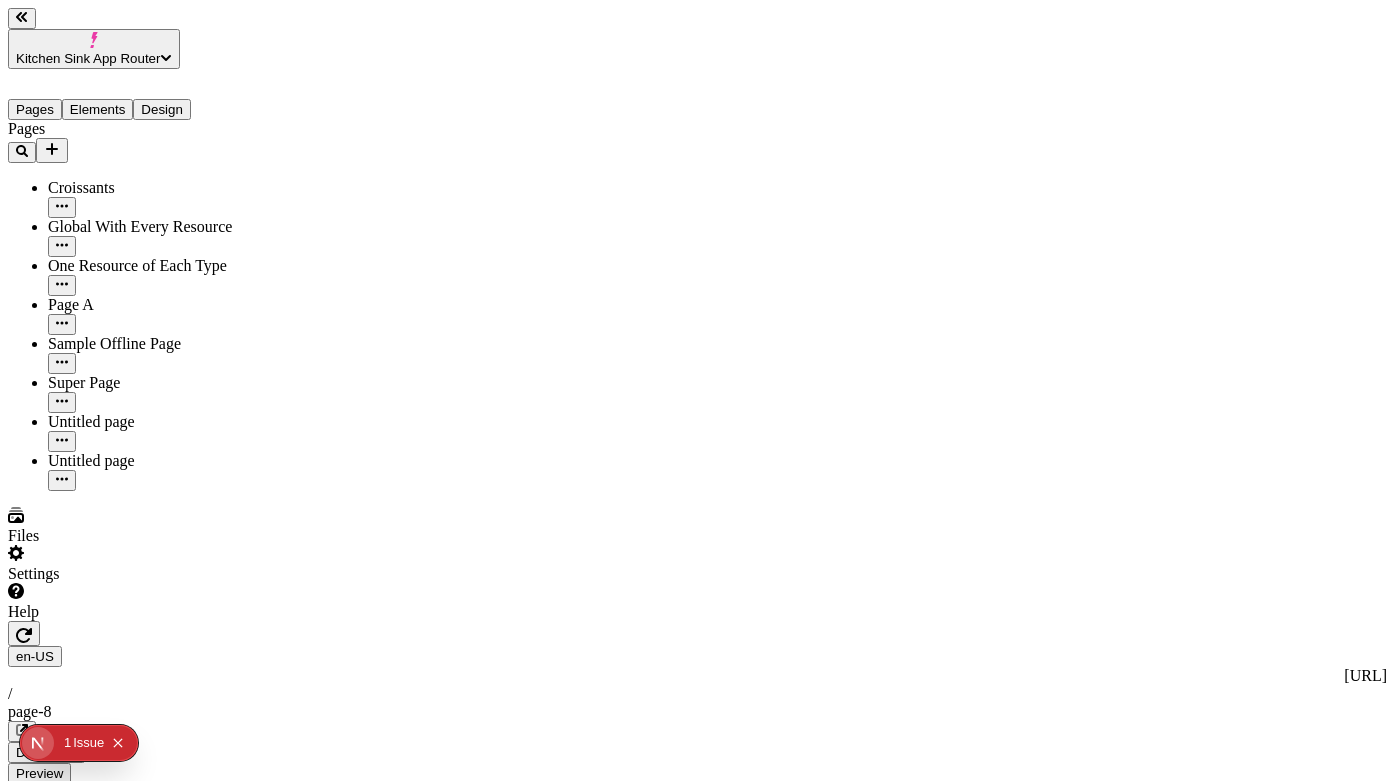 click 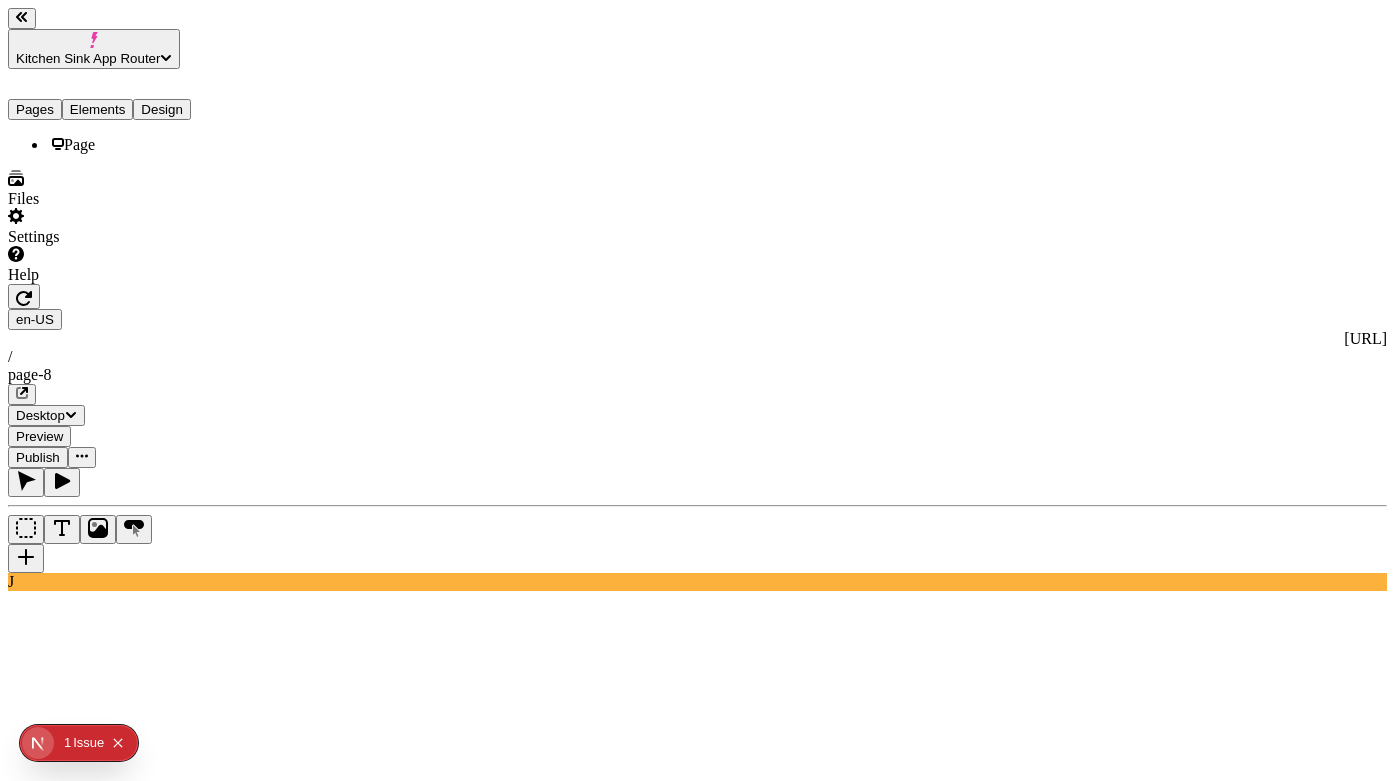 click on "Elements" at bounding box center [98, 109] 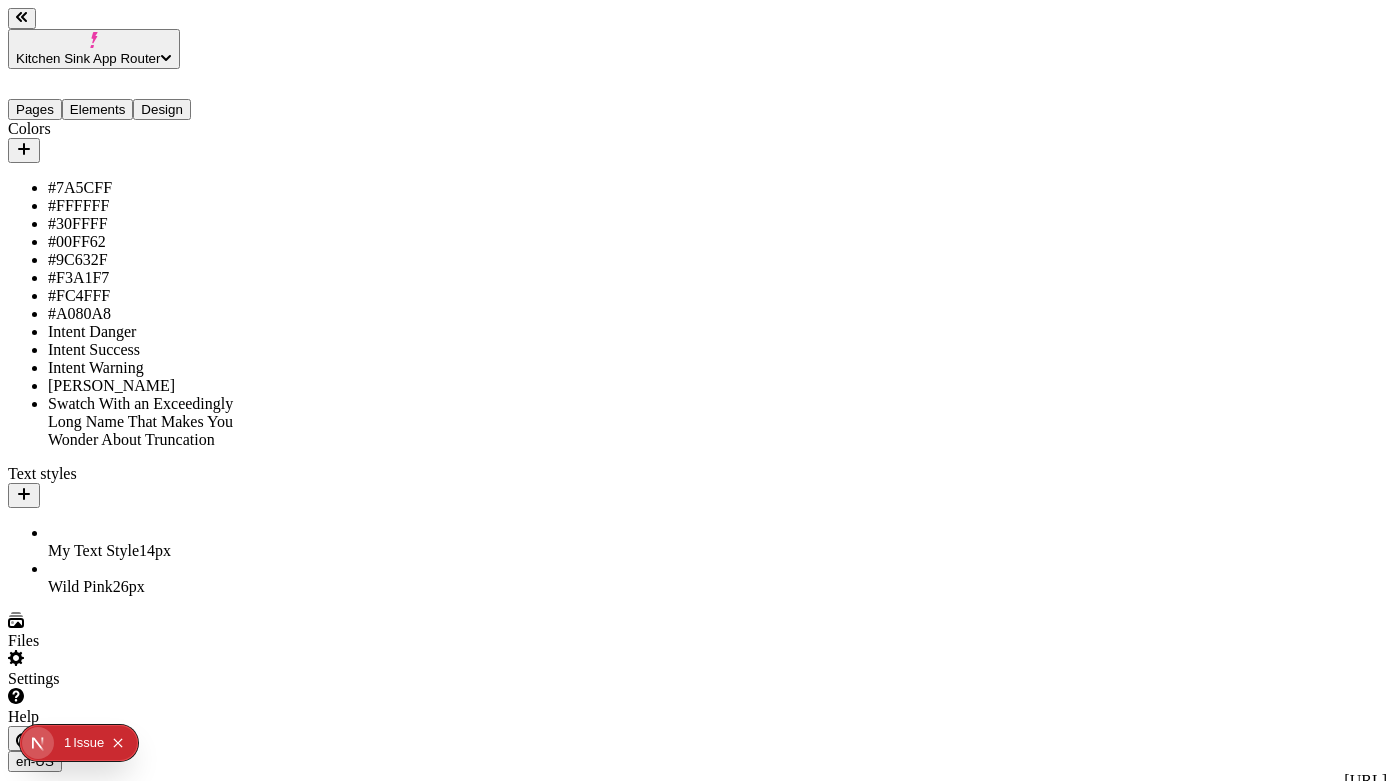 click on "Pages" at bounding box center [35, 109] 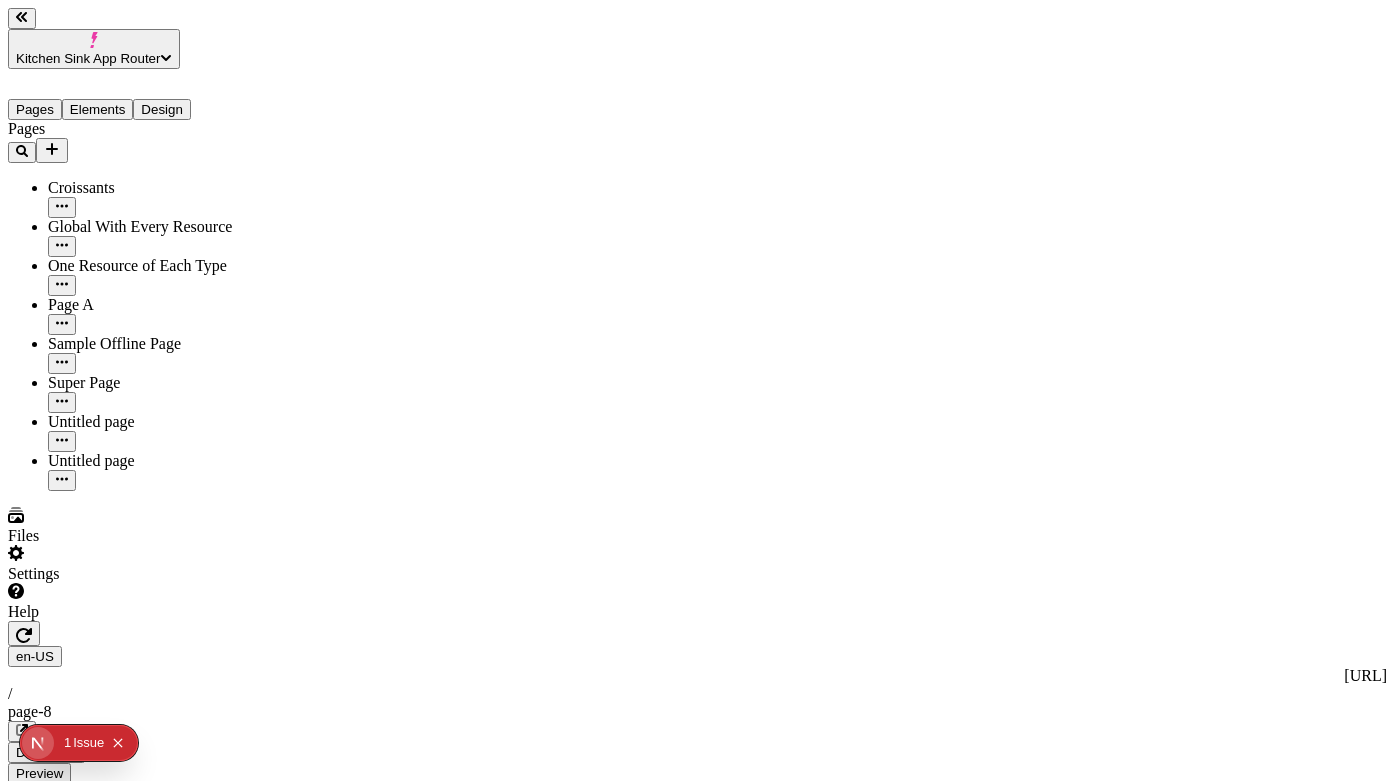 click on "Pages Croissants Global With Every Resource One Resource of Each Type Page A Sample Offline Page Super Page Untitled page Untitled page" at bounding box center (128, 305) 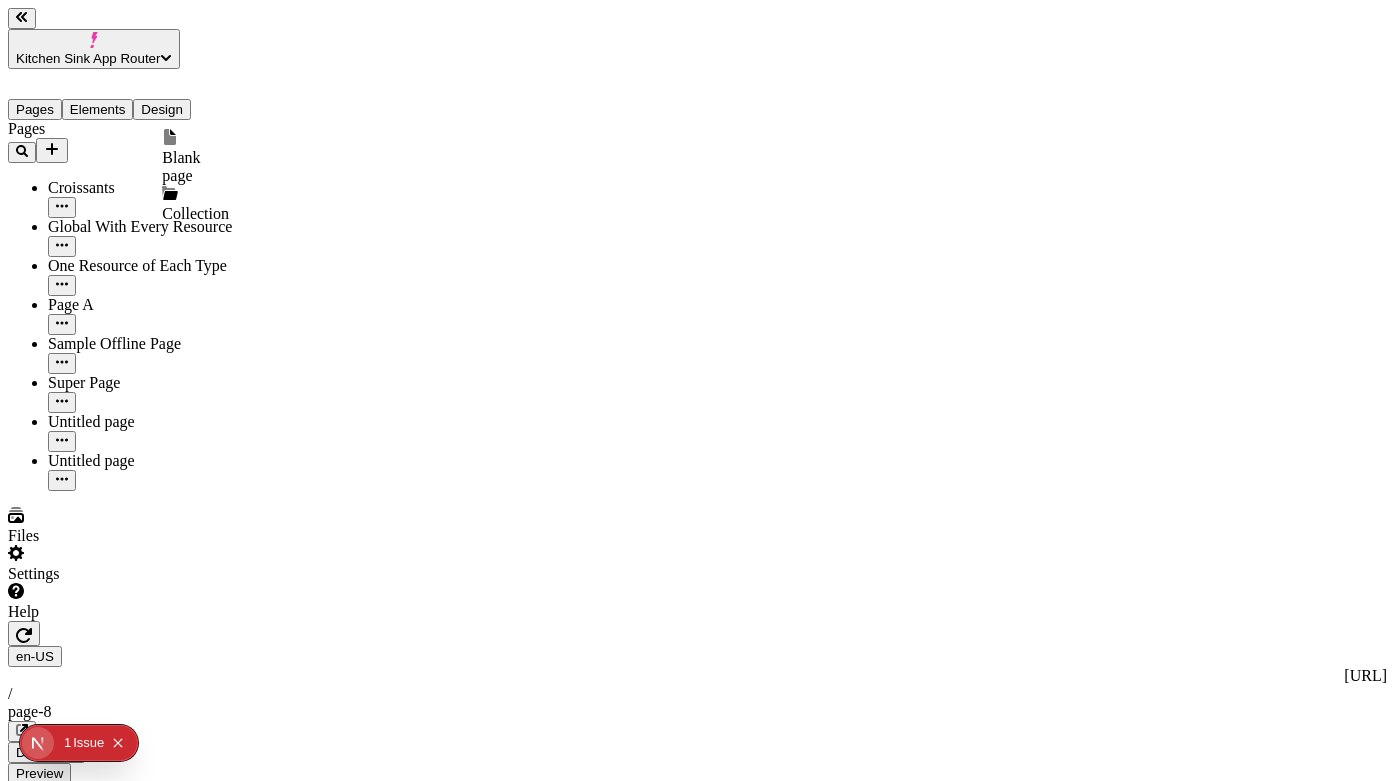 click on "Collection" at bounding box center (195, 204) 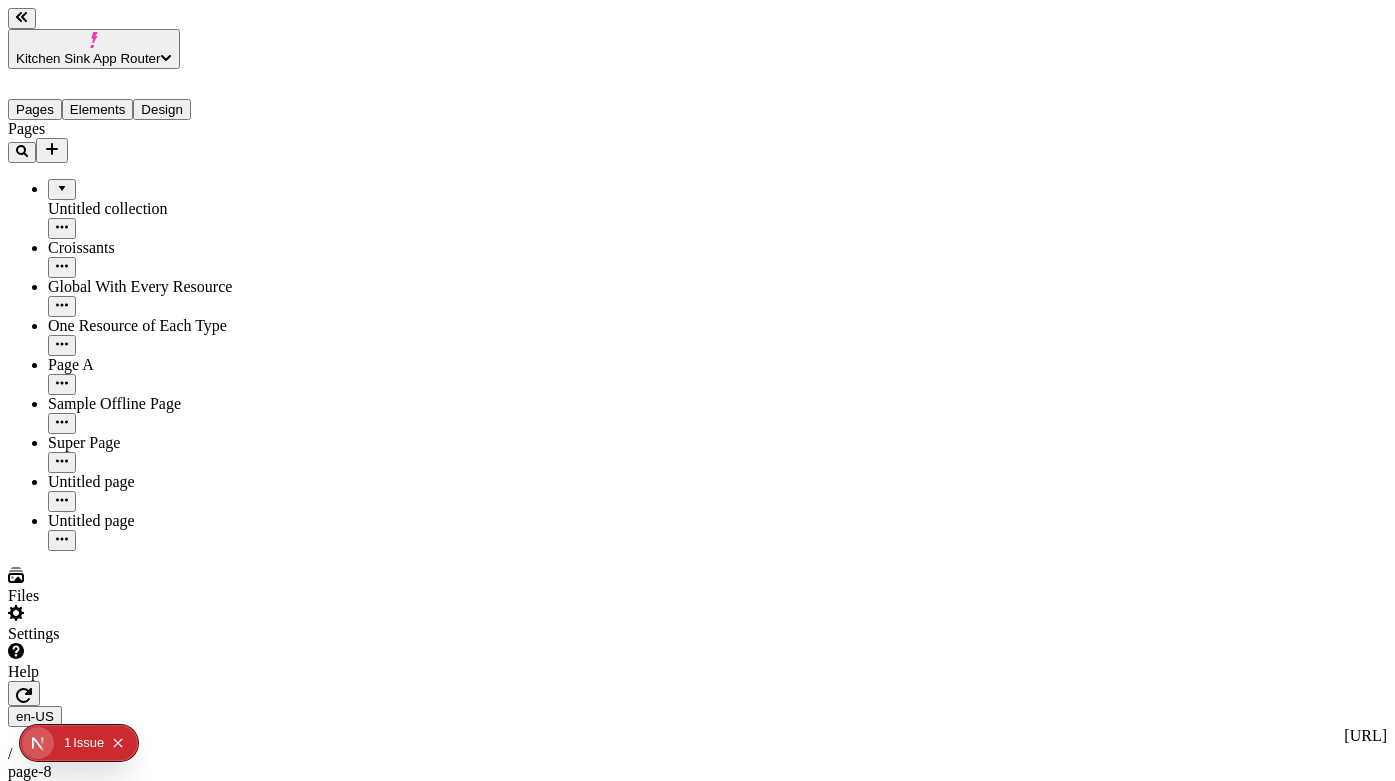 click on "Sample Offline Page" at bounding box center [148, 404] 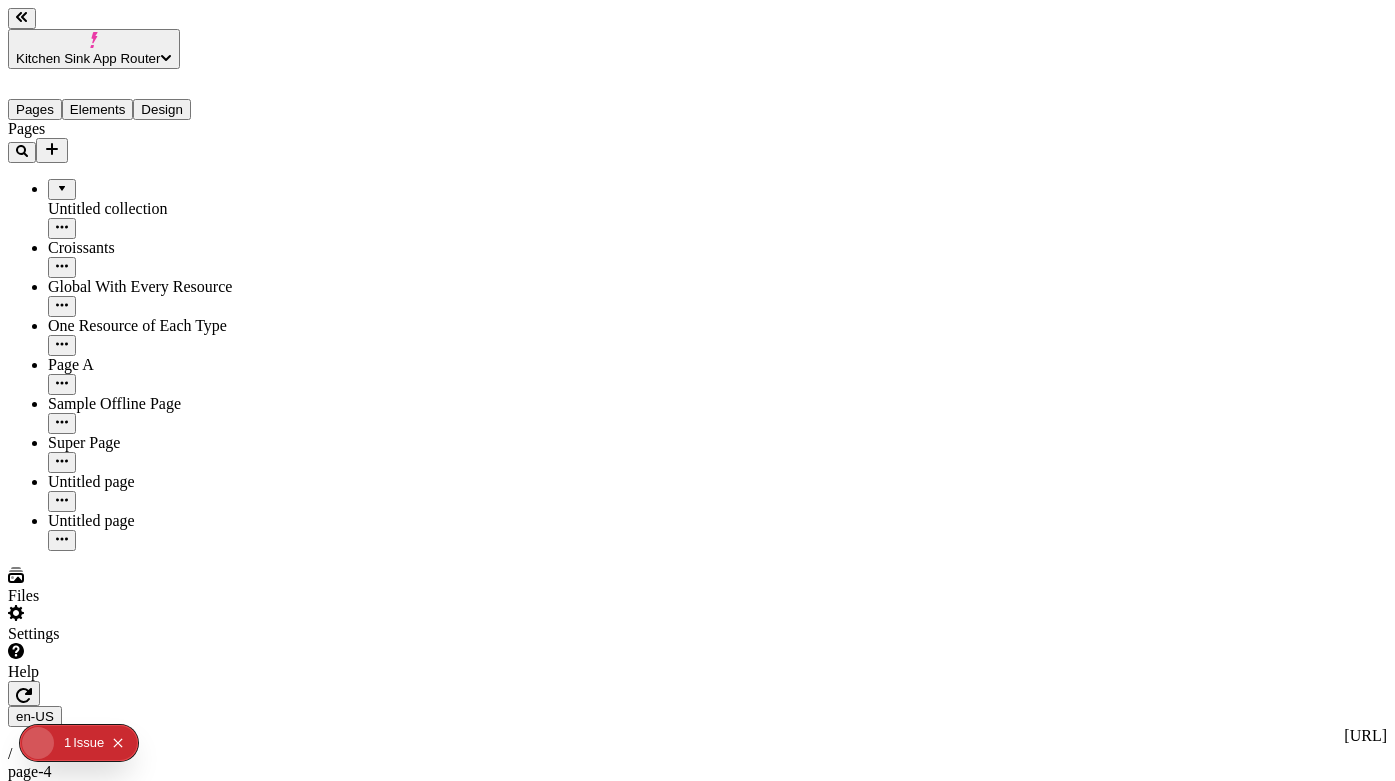 type on "/page-4" 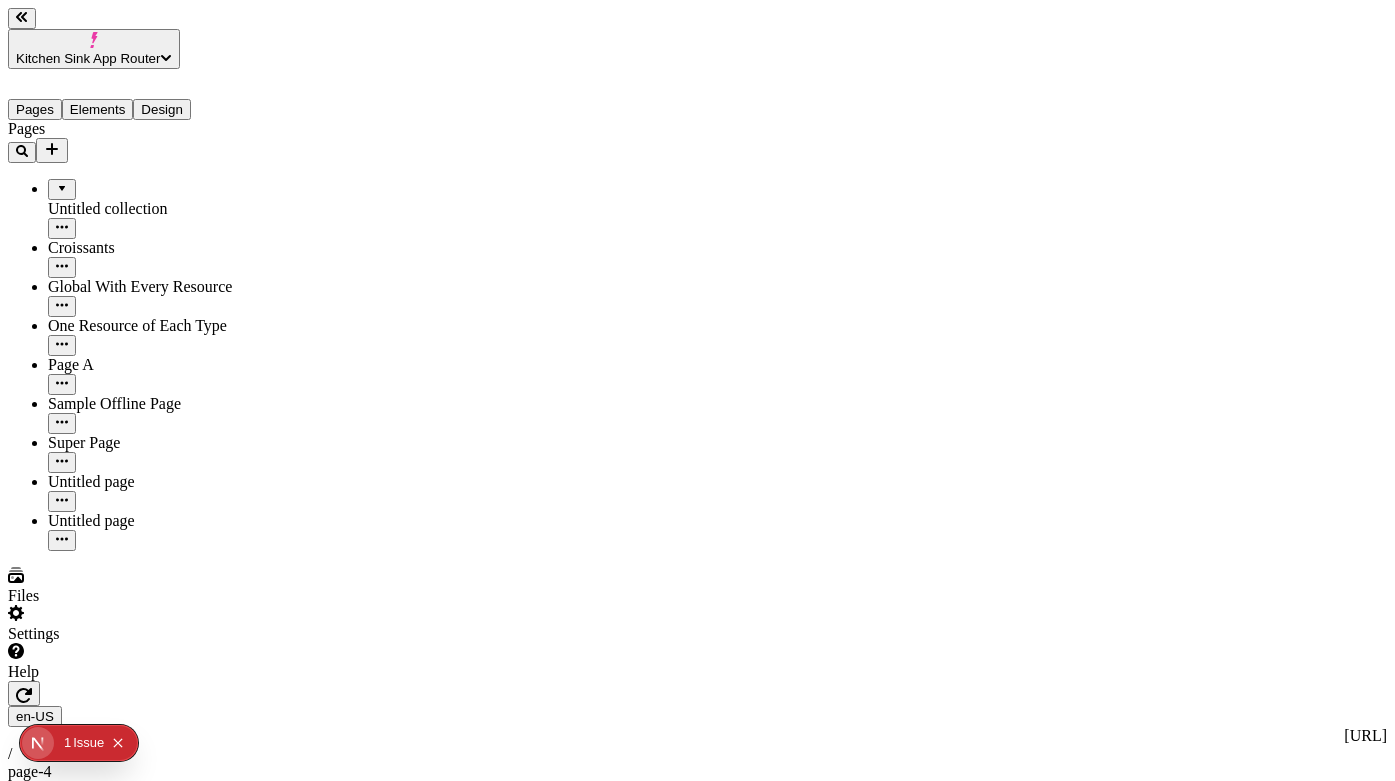 click on "Pages Untitled collection Croissants Global With Every Resource One Resource of Each Type Page A Sample Offline Page Super Page Untitled page Untitled page" at bounding box center (128, 335) 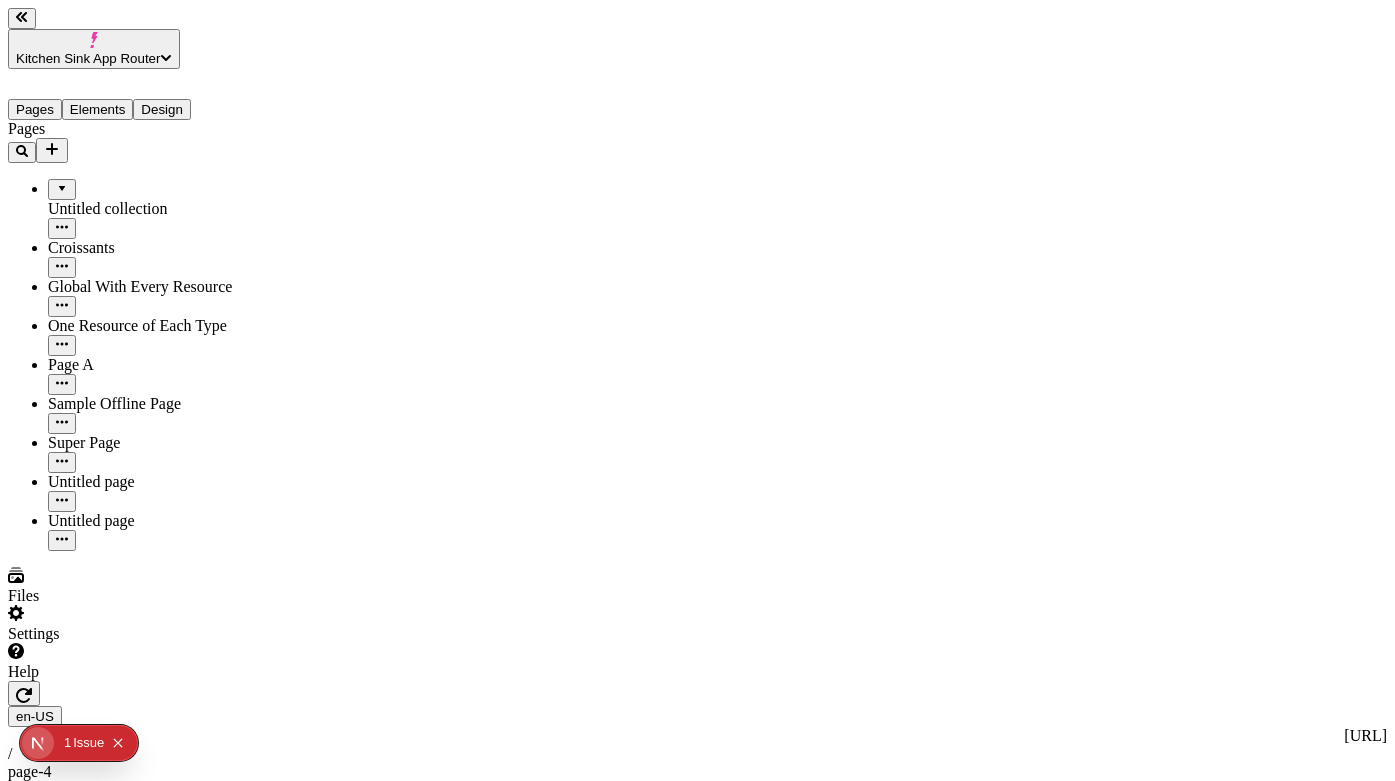 click on "Untitled collection" at bounding box center (148, 209) 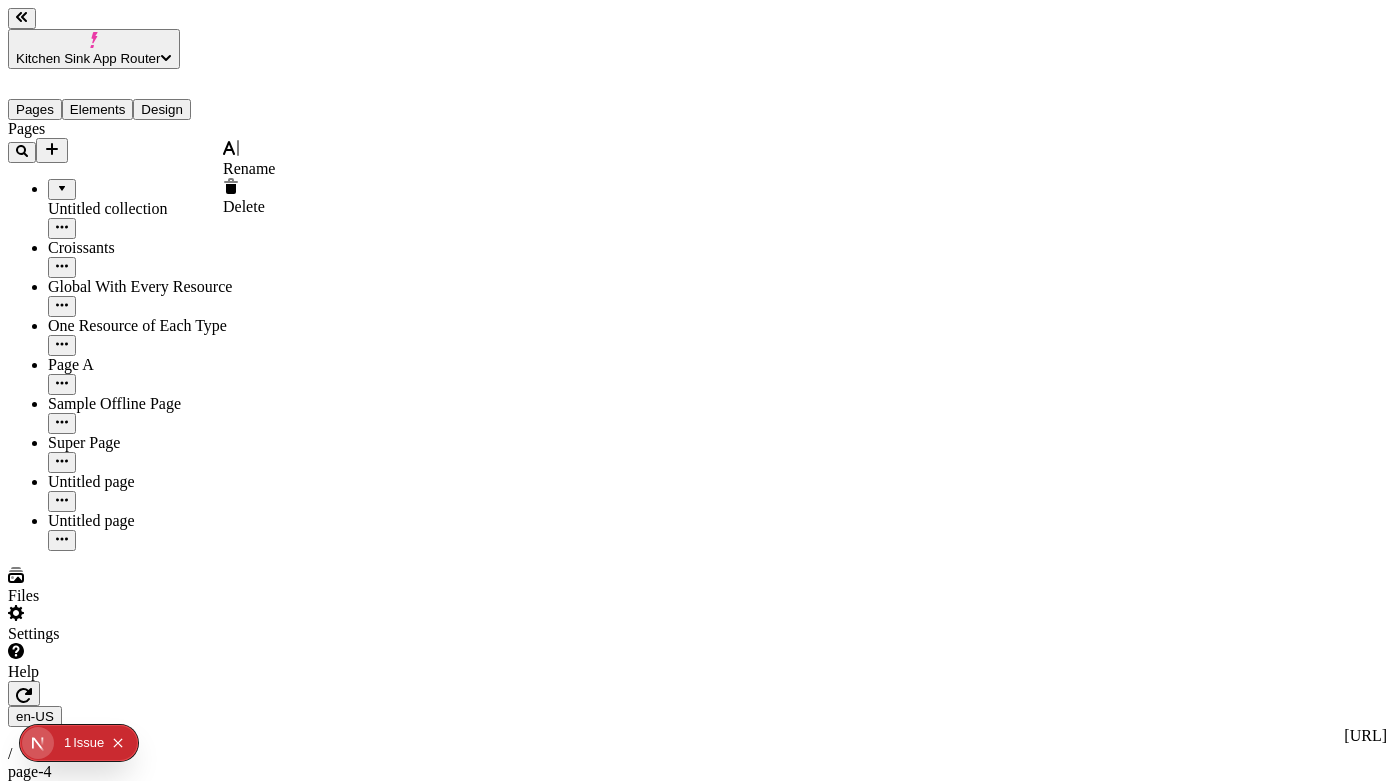 click 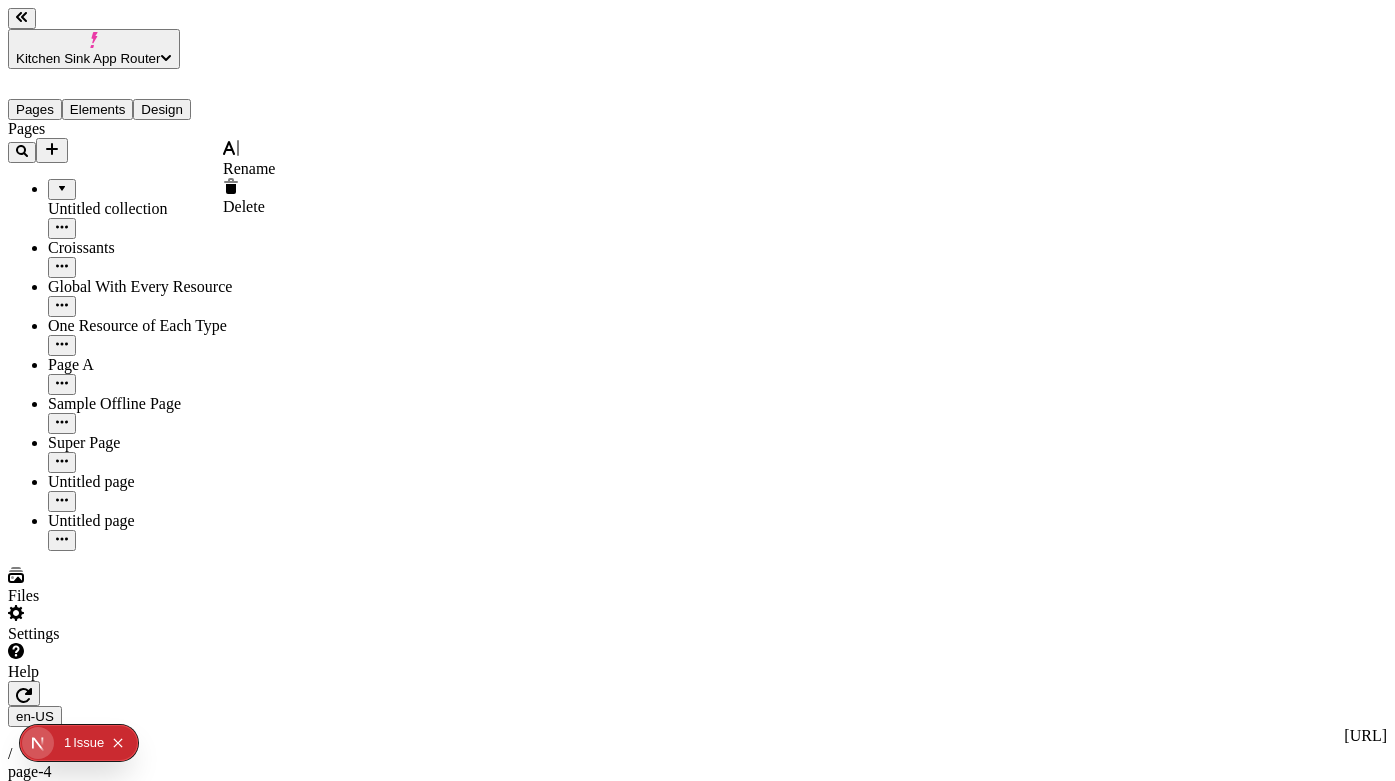 click on "Rename" at bounding box center (249, 159) 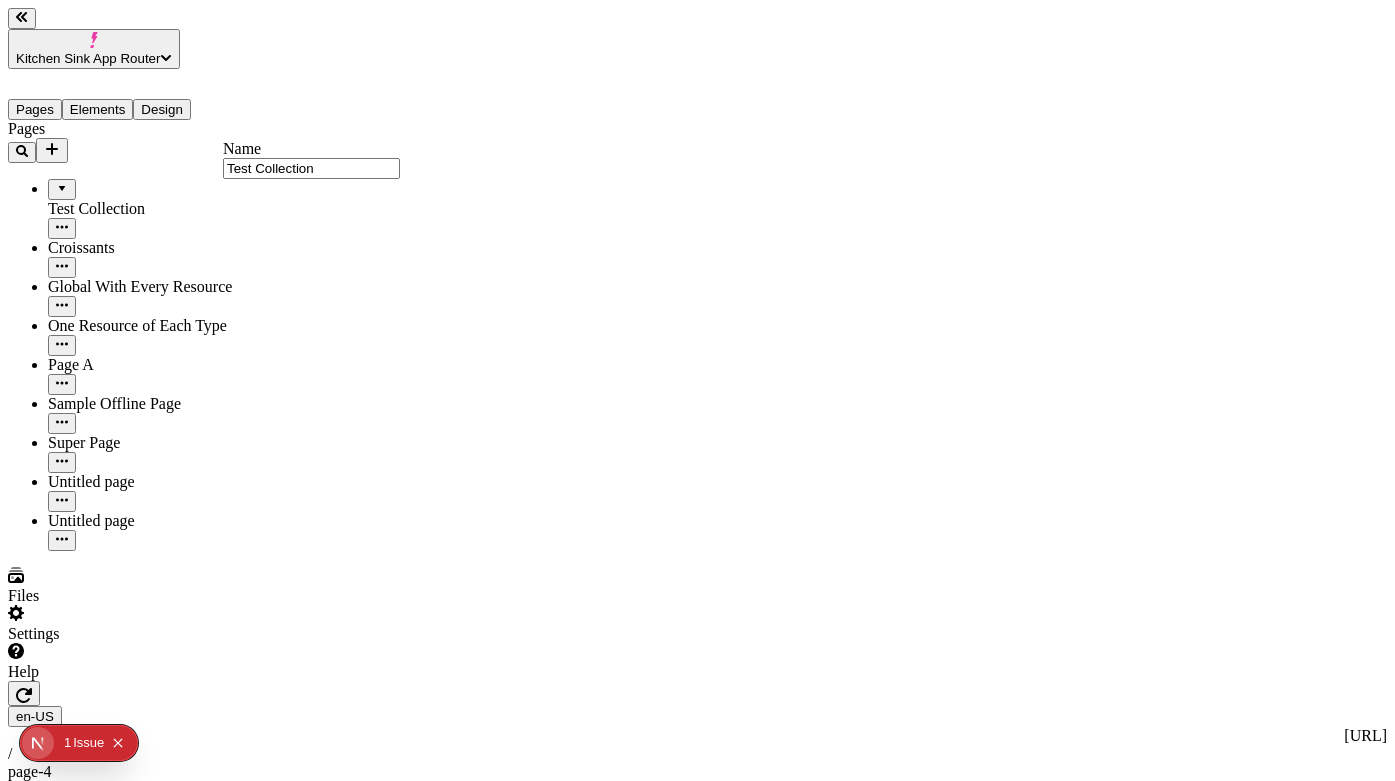 type on "Test Collection A" 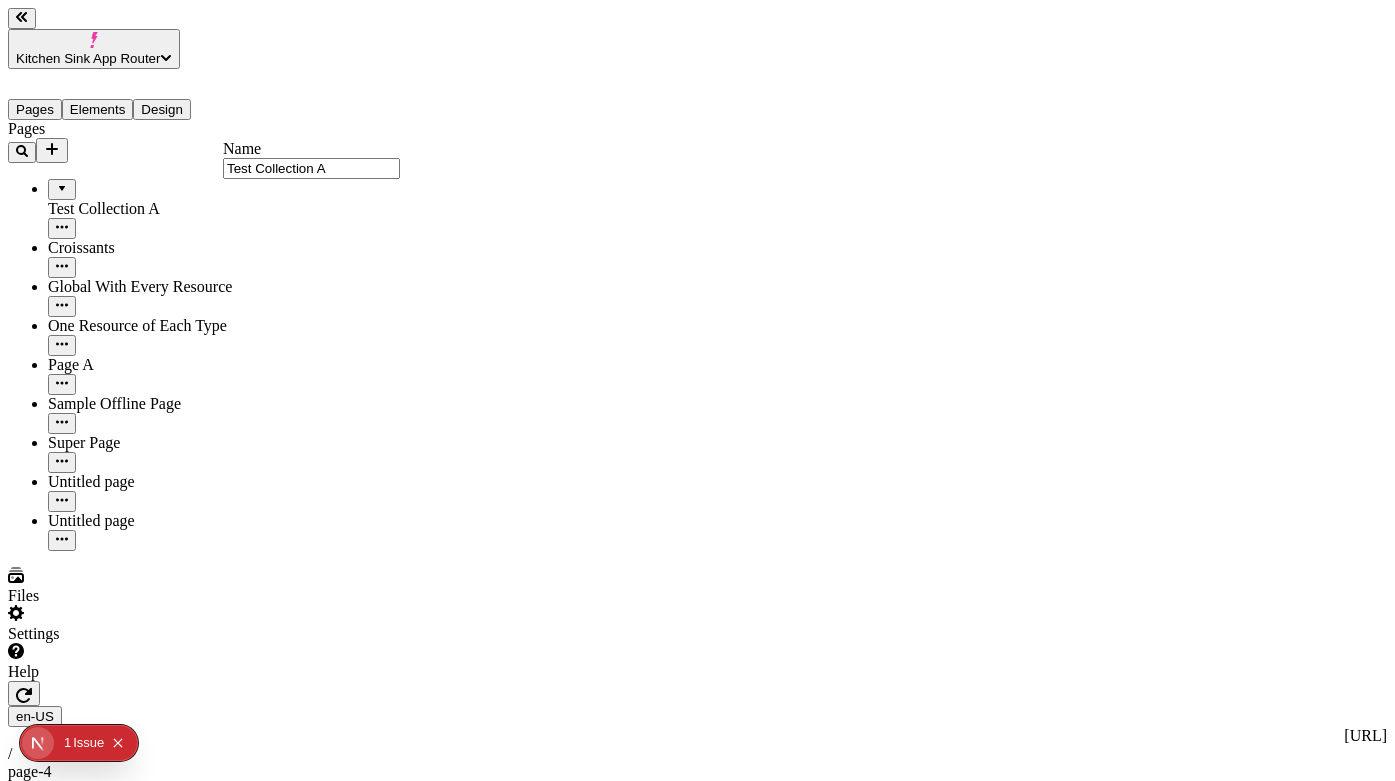 click 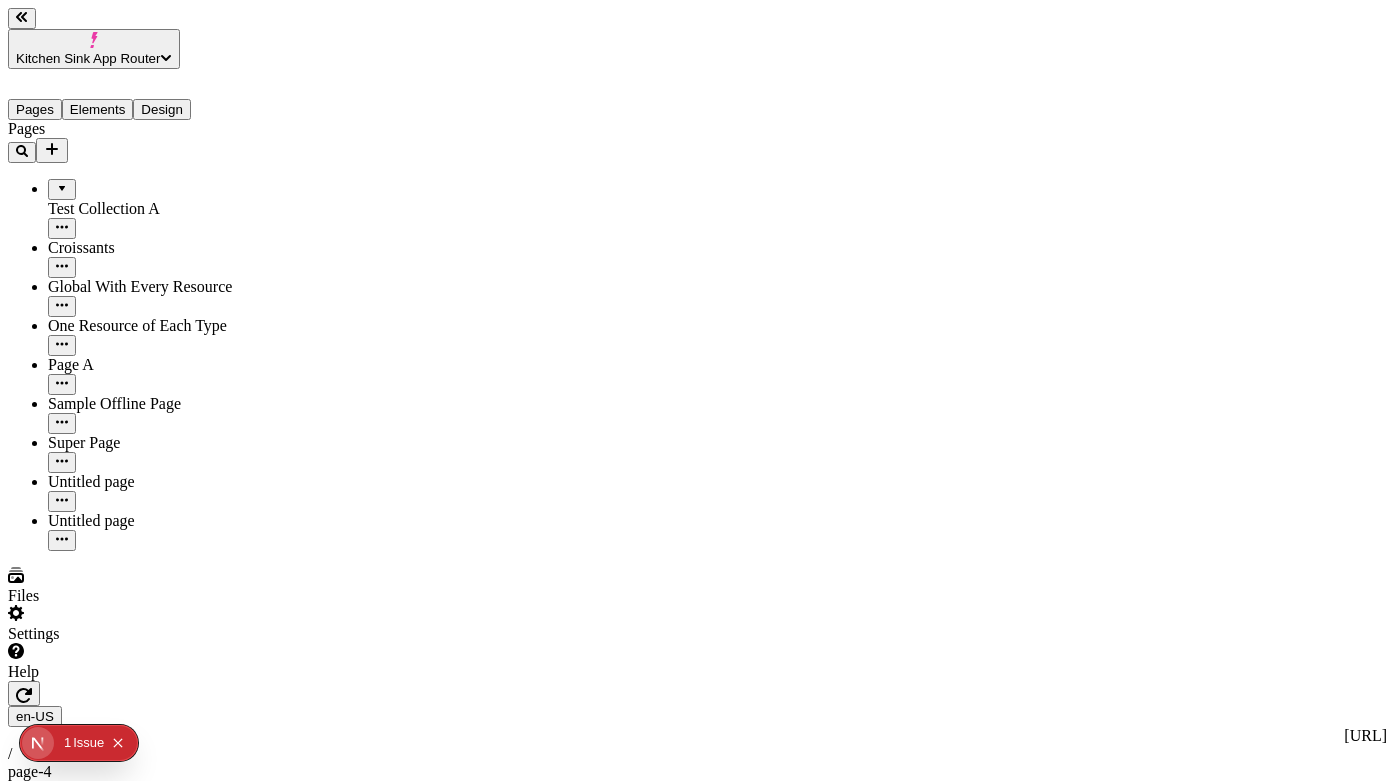 click at bounding box center (62, 182) 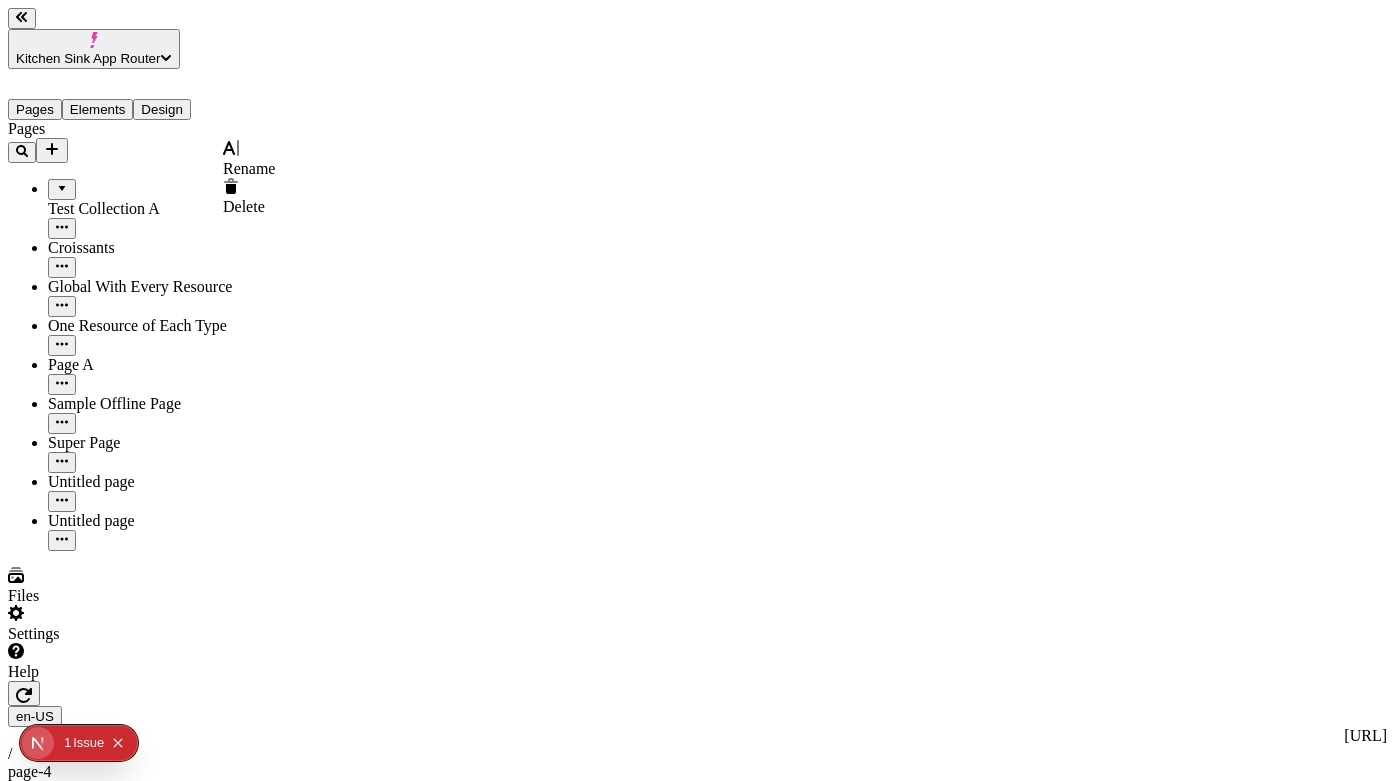 click 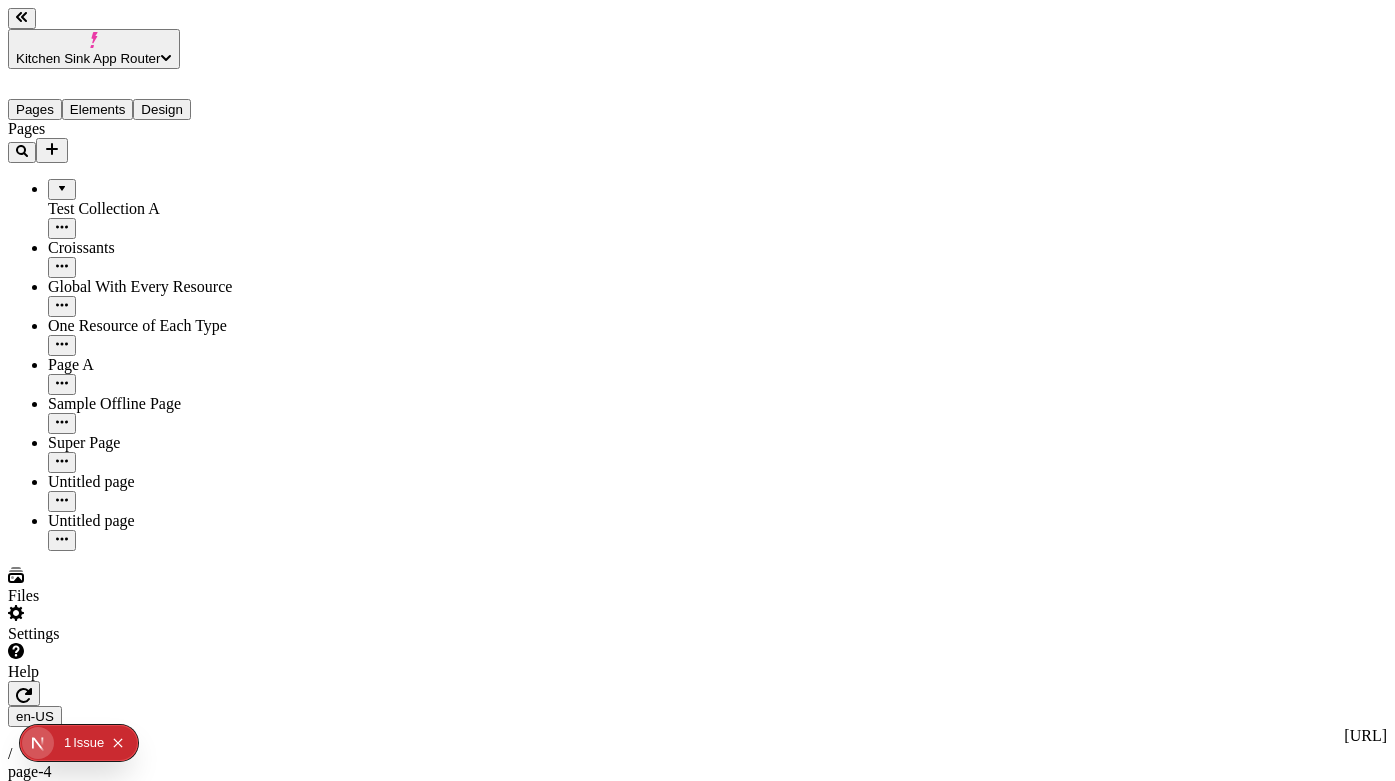 click at bounding box center (62, 182) 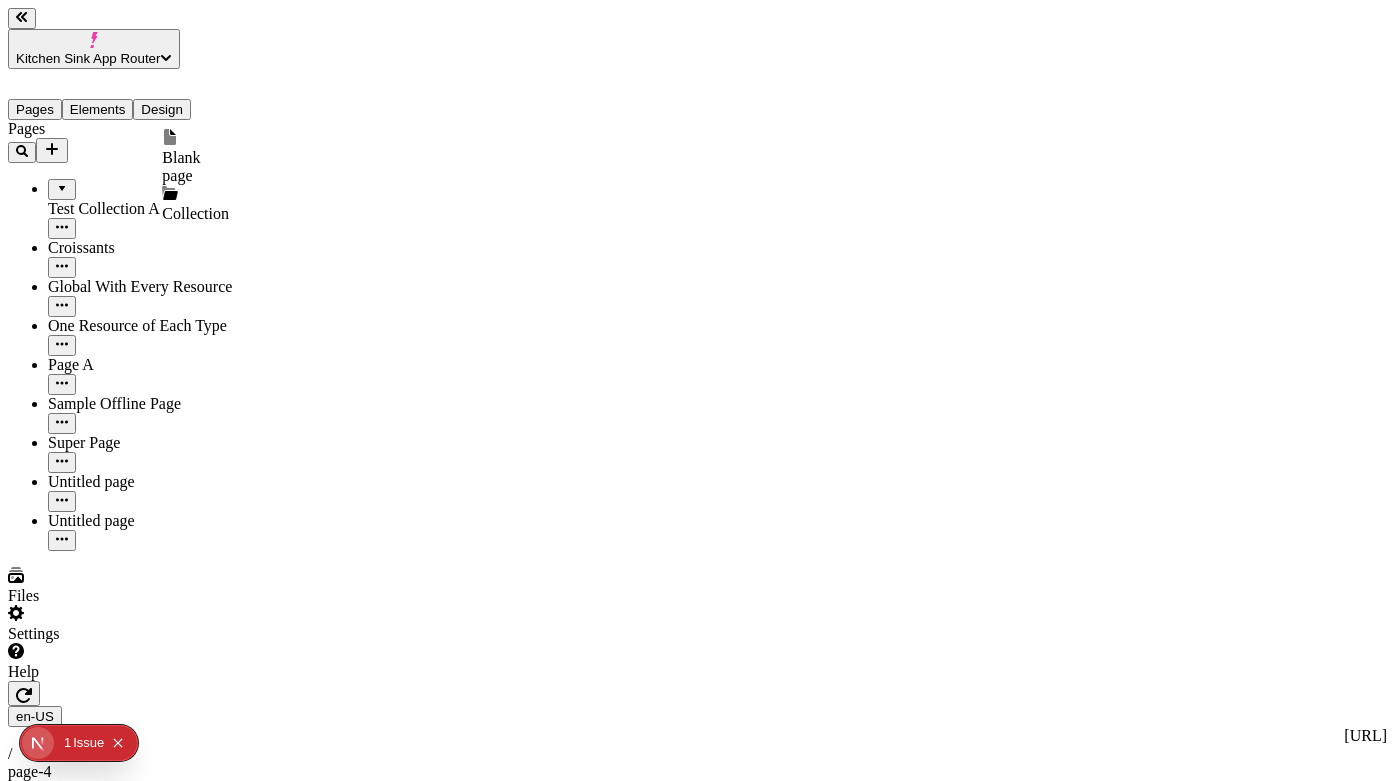 click on "Blank page" at bounding box center [195, 167] 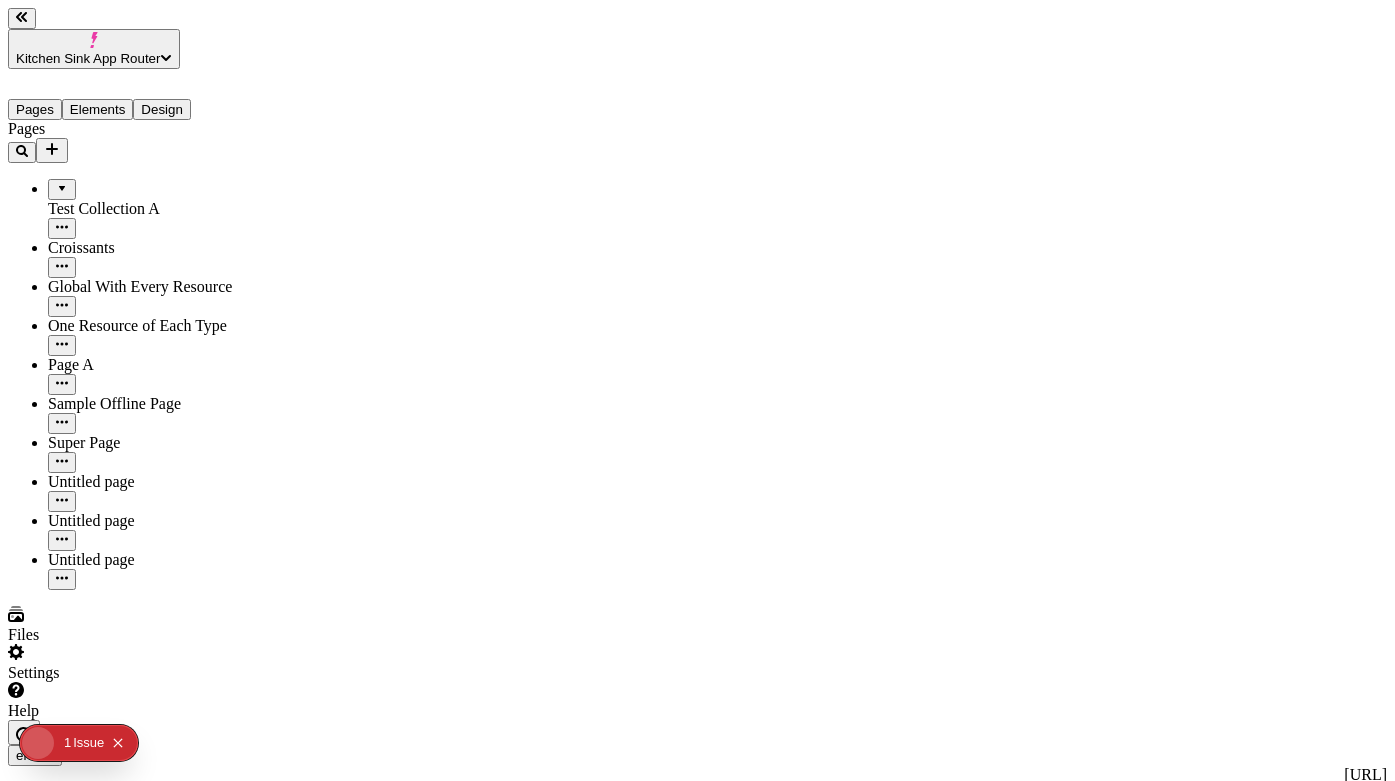 type on "/page-9" 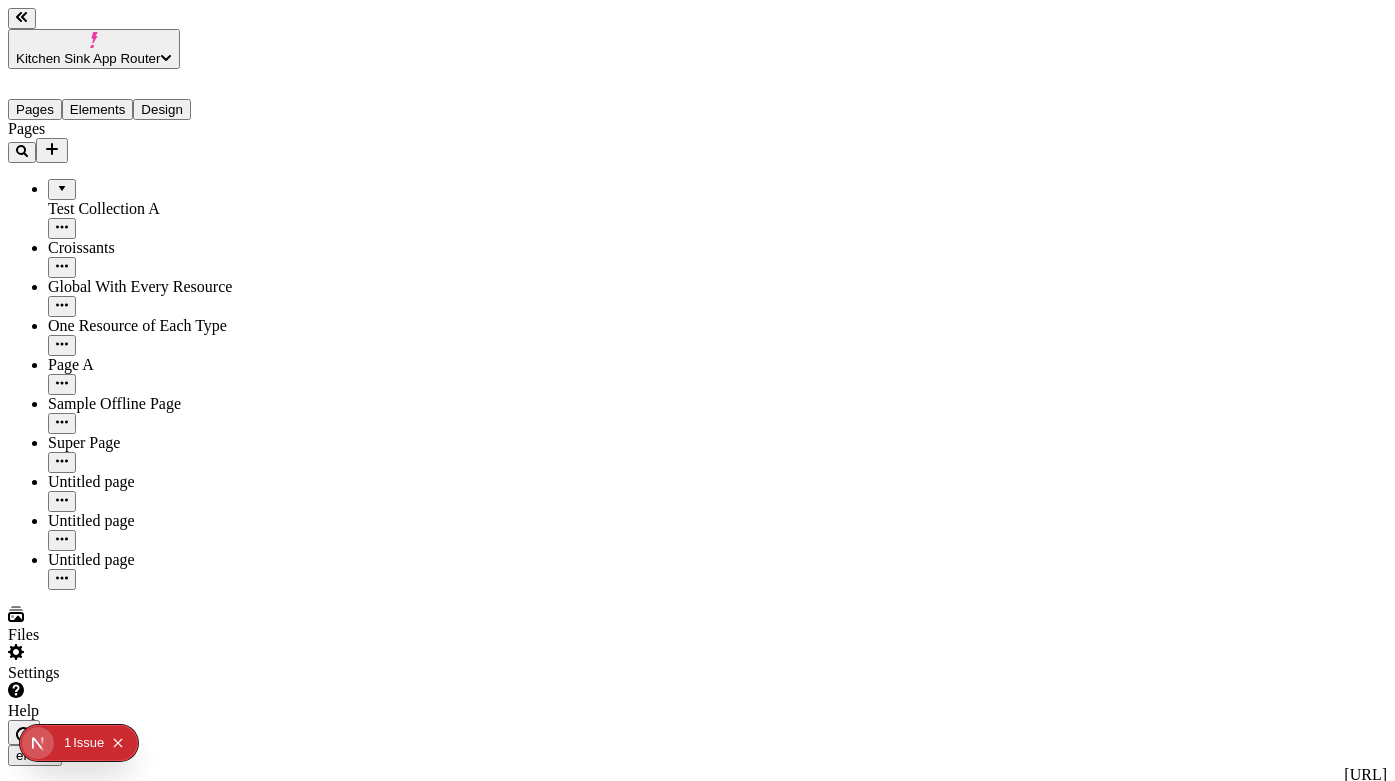 drag, startPoint x: 96, startPoint y: 418, endPoint x: 70, endPoint y: 153, distance: 266.27243 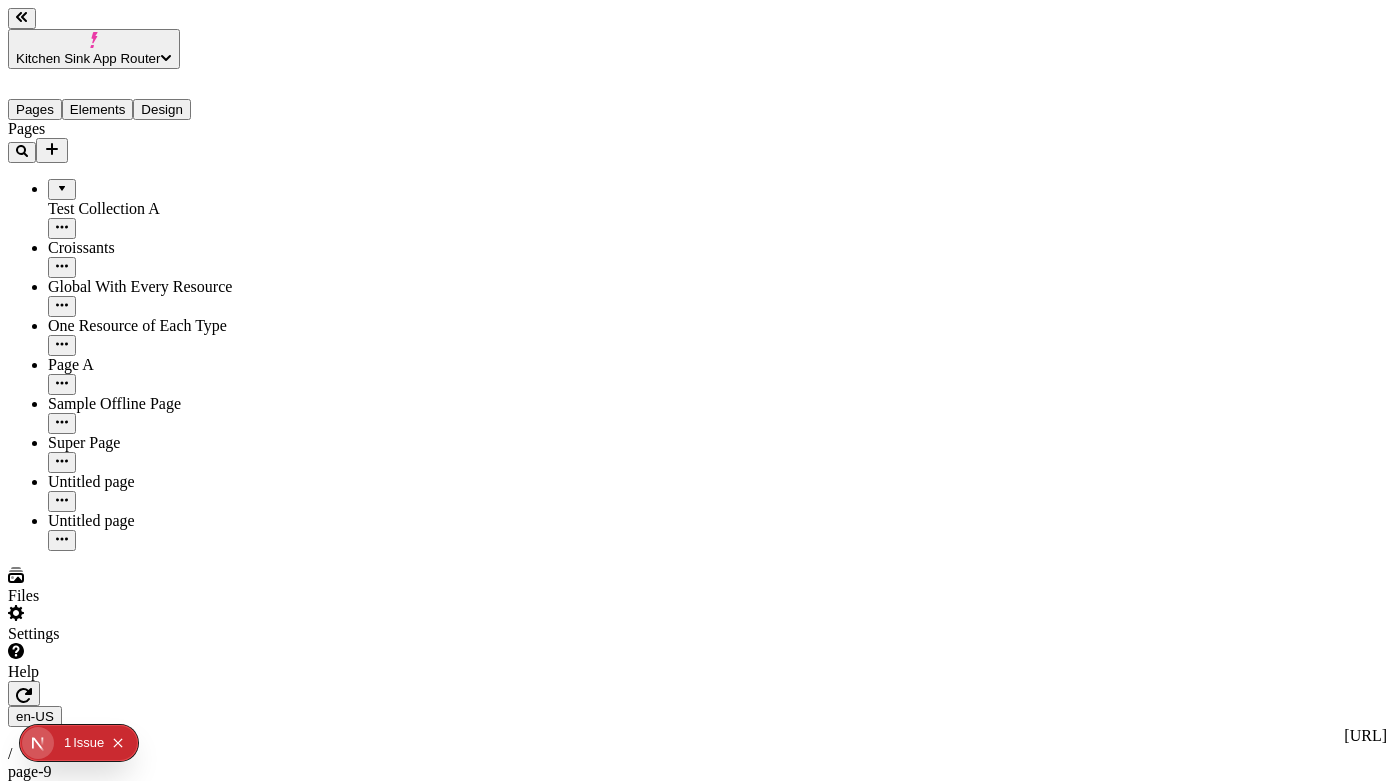 click on "Test Collection A" at bounding box center [148, 209] 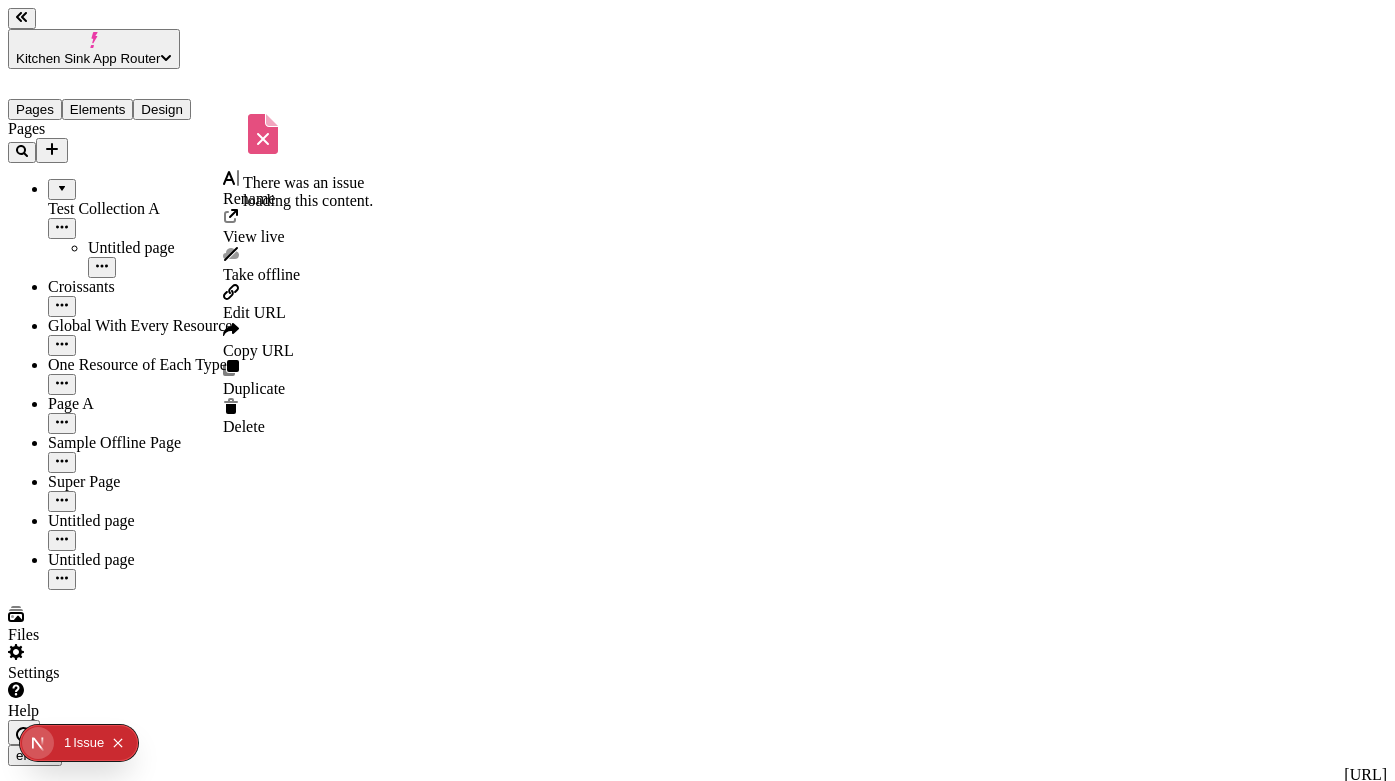 click 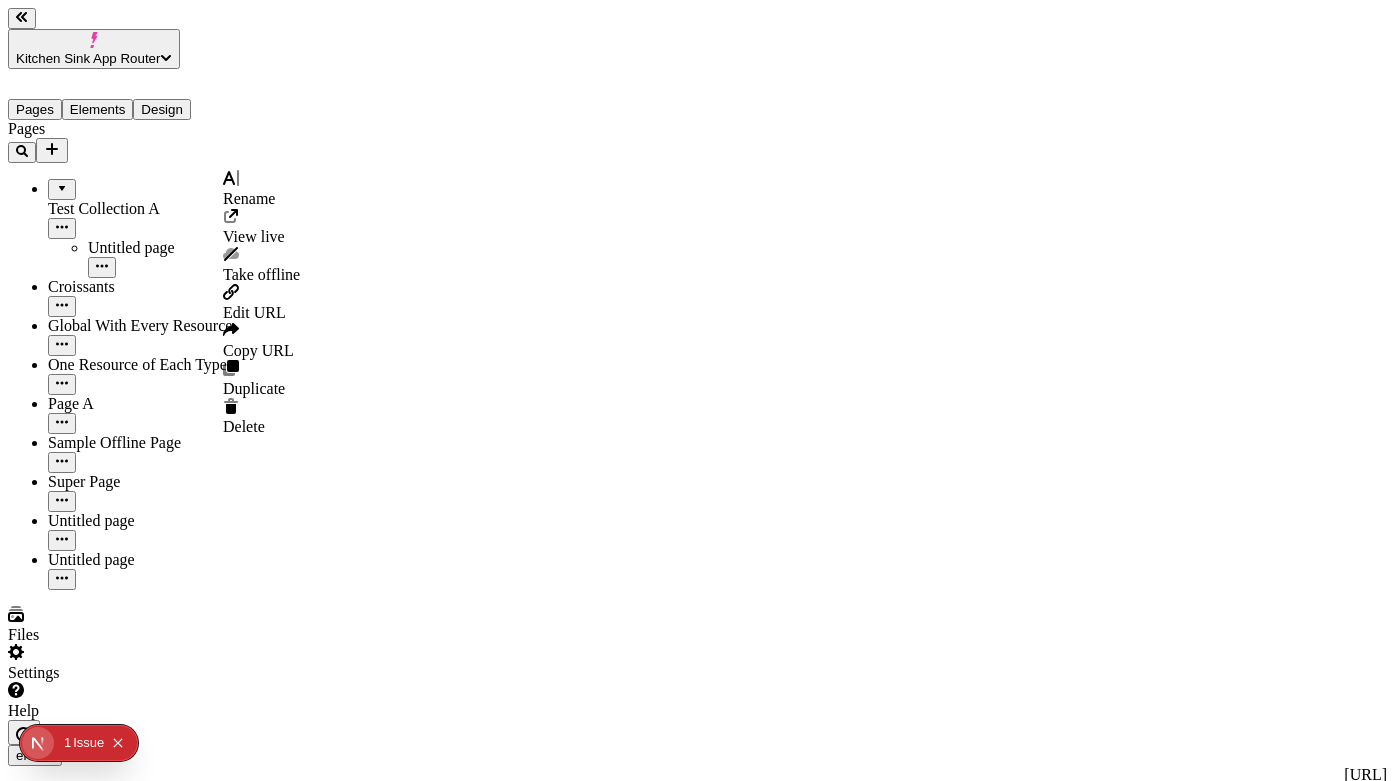 click on "Rename" at bounding box center [249, 198] 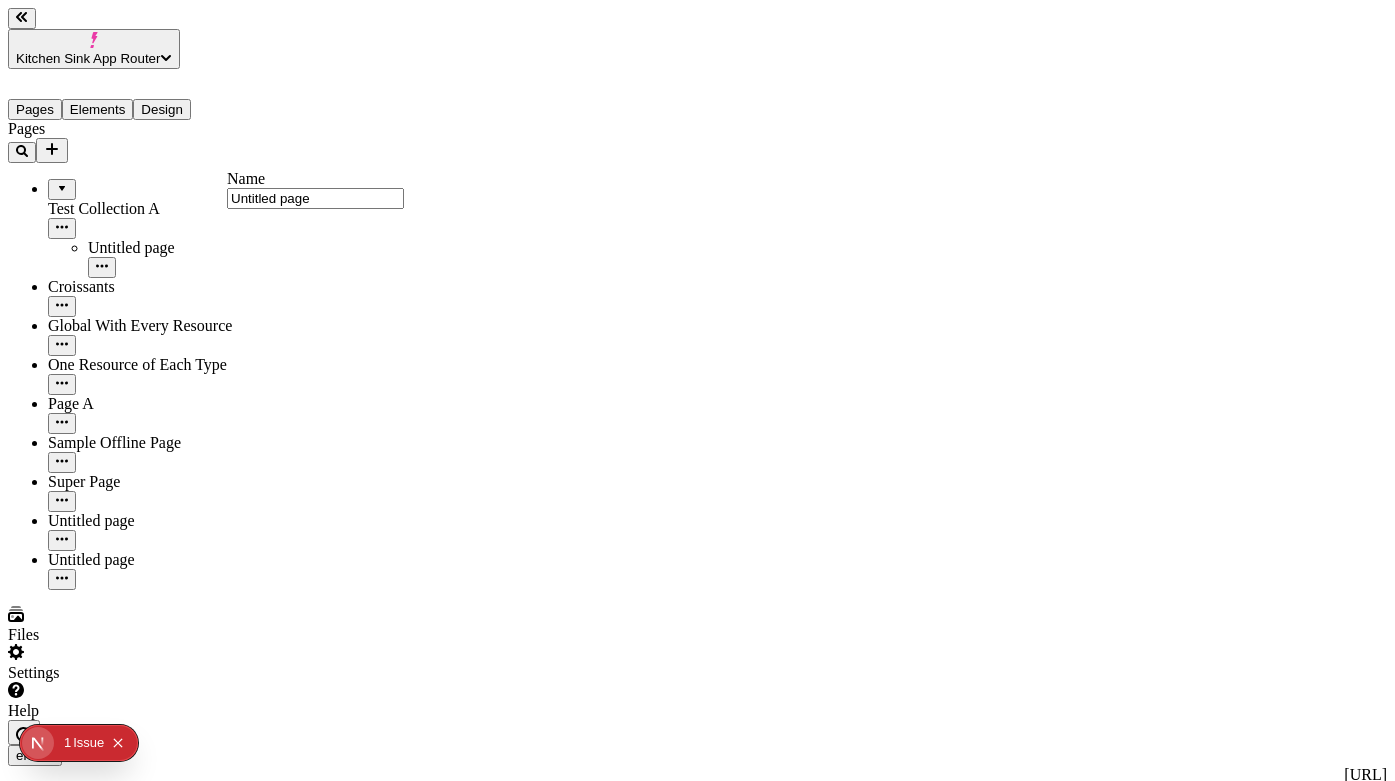 type on "B" 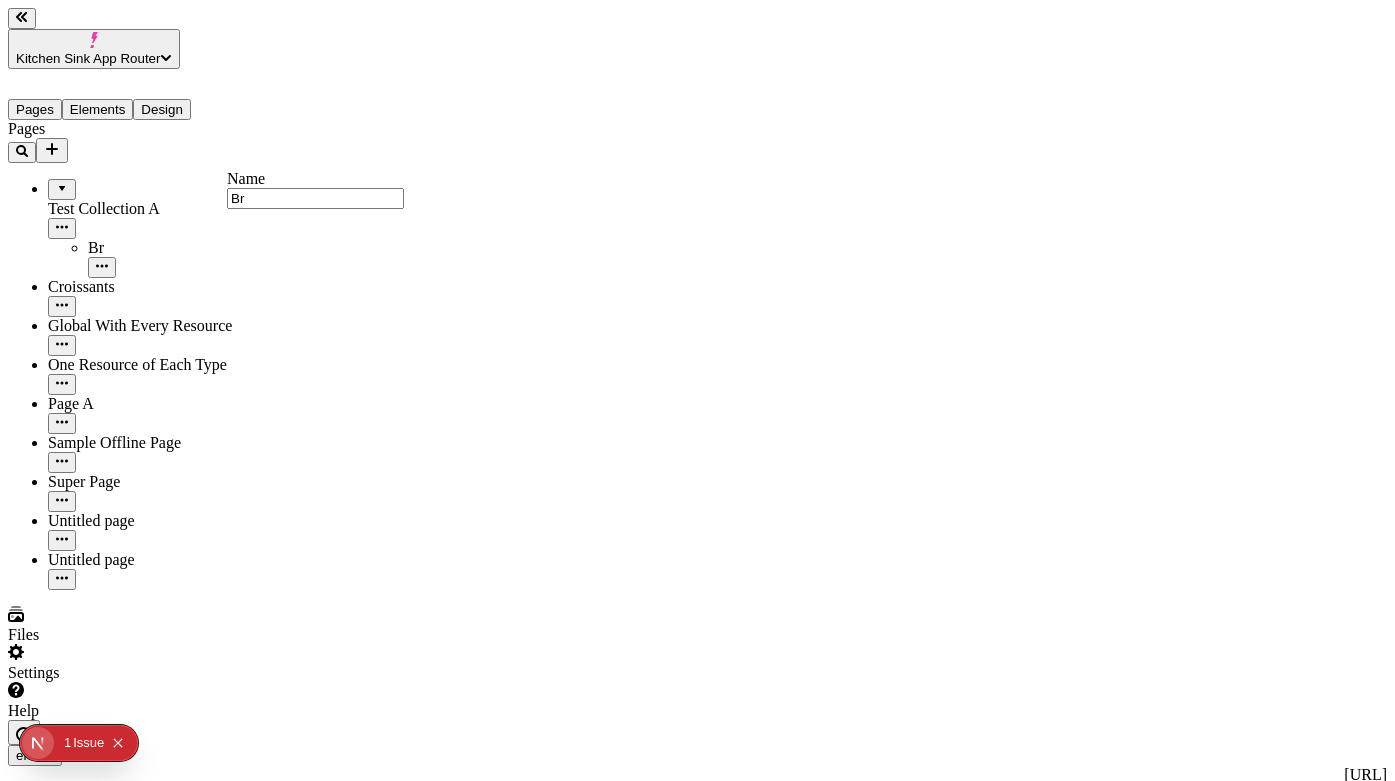 type on "B" 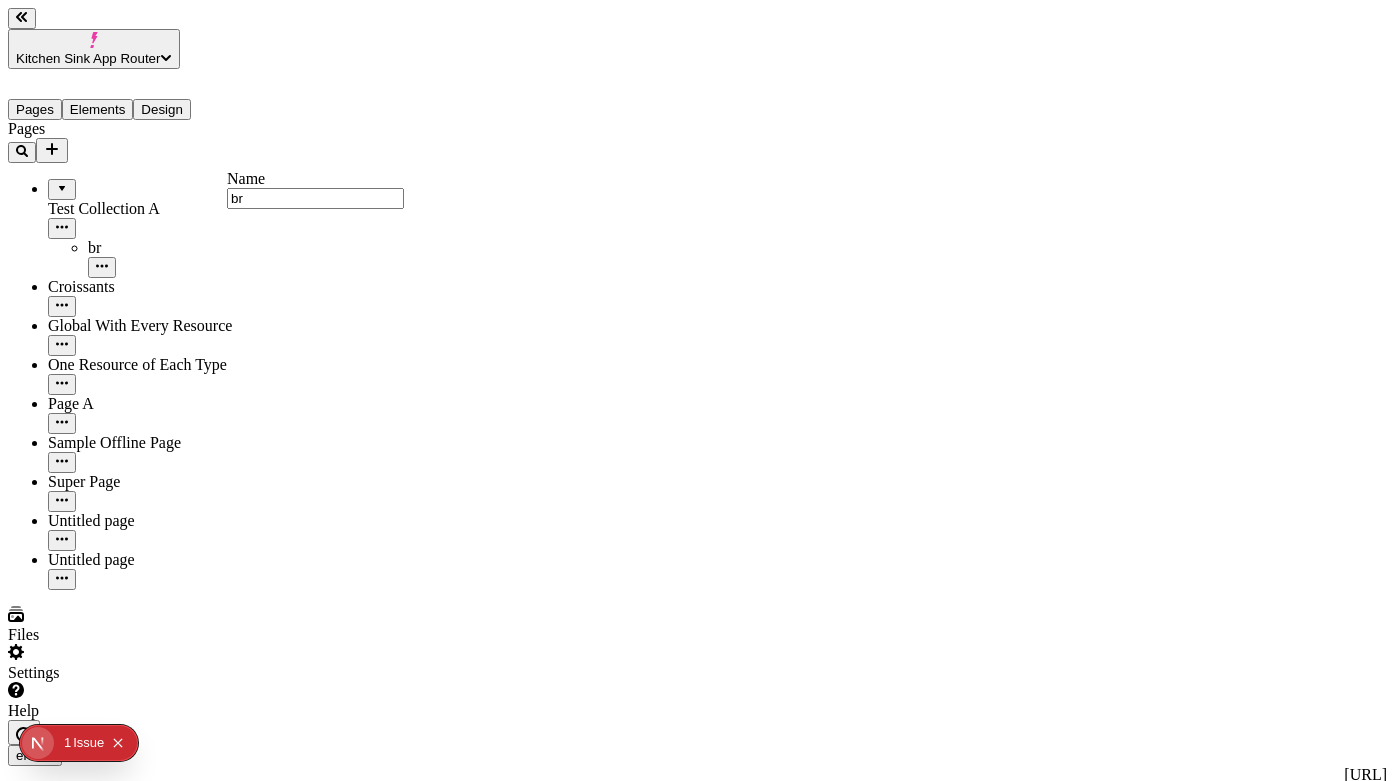 type on "b" 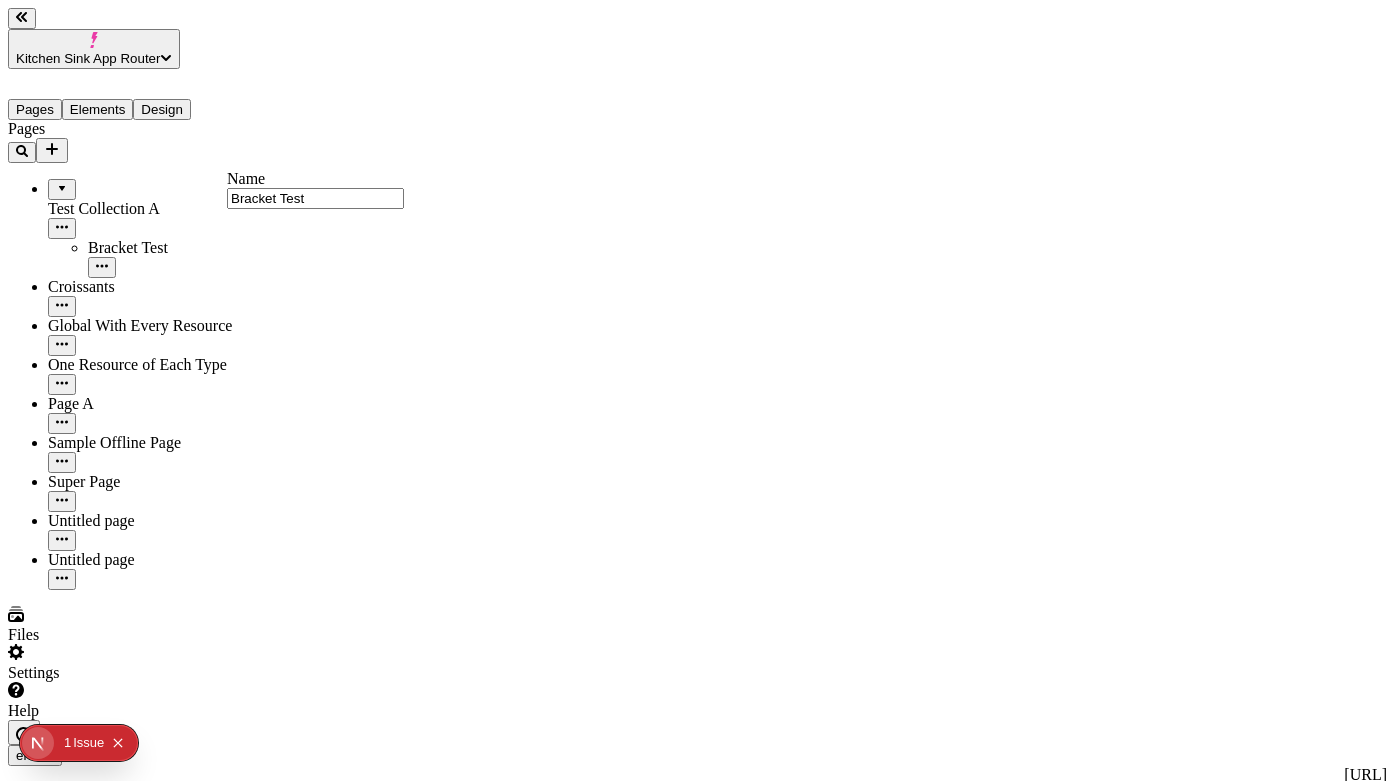 type on "Bracket Test" 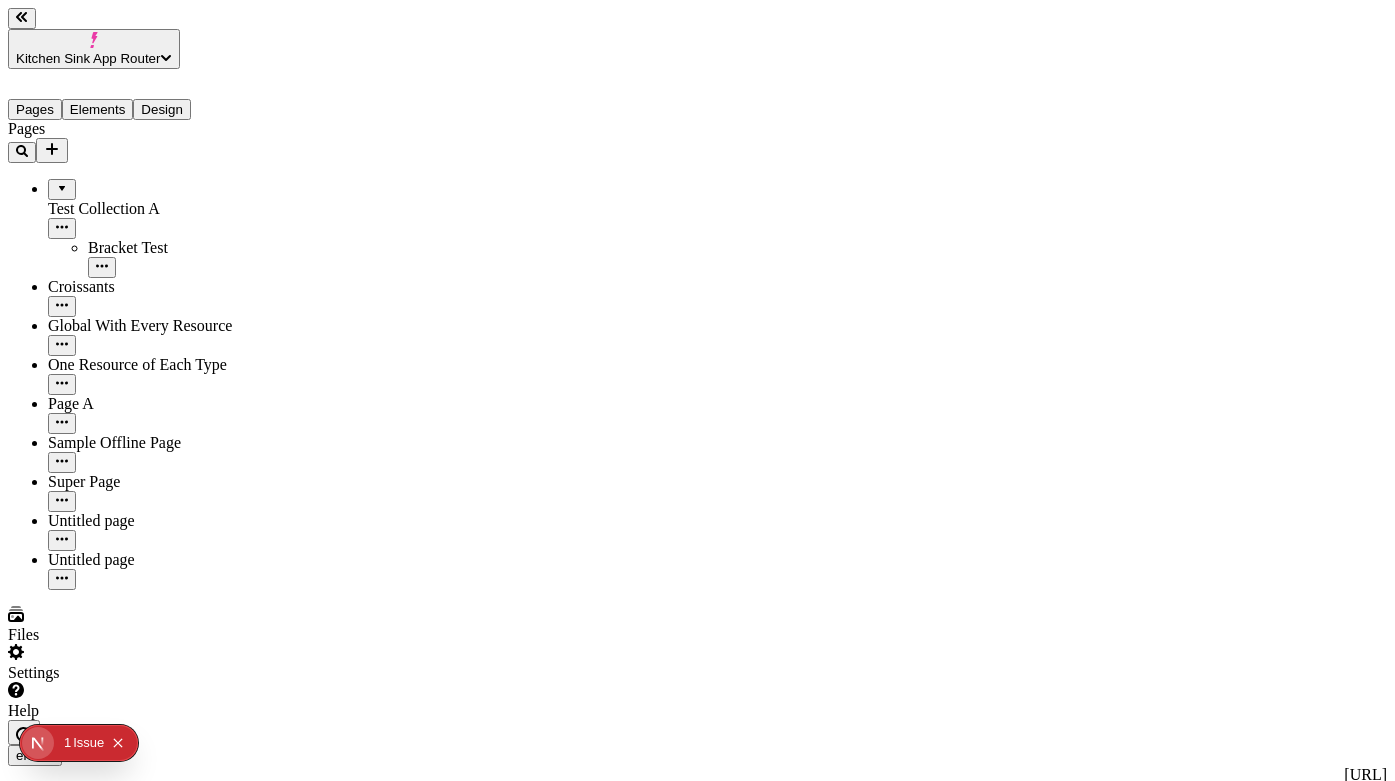 click 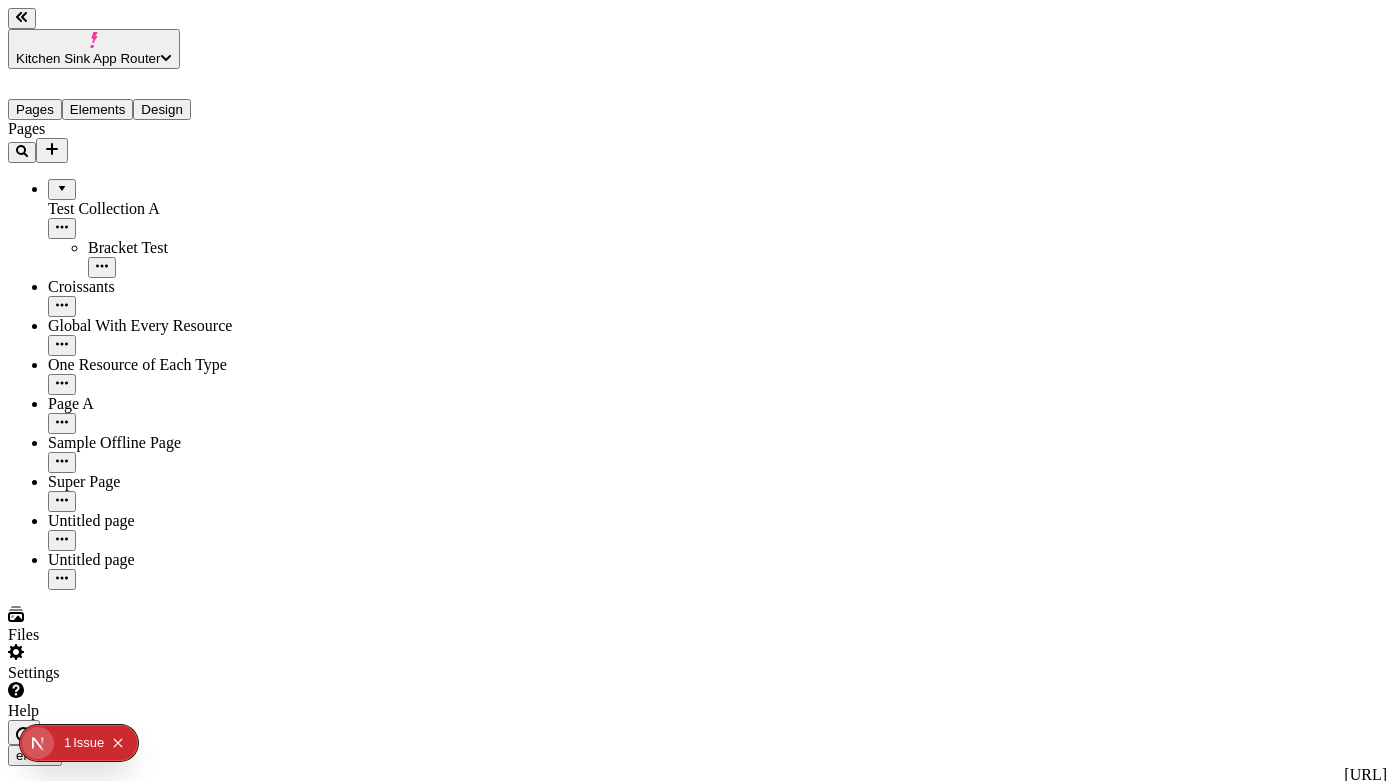 click on "Croissants" at bounding box center [148, 297] 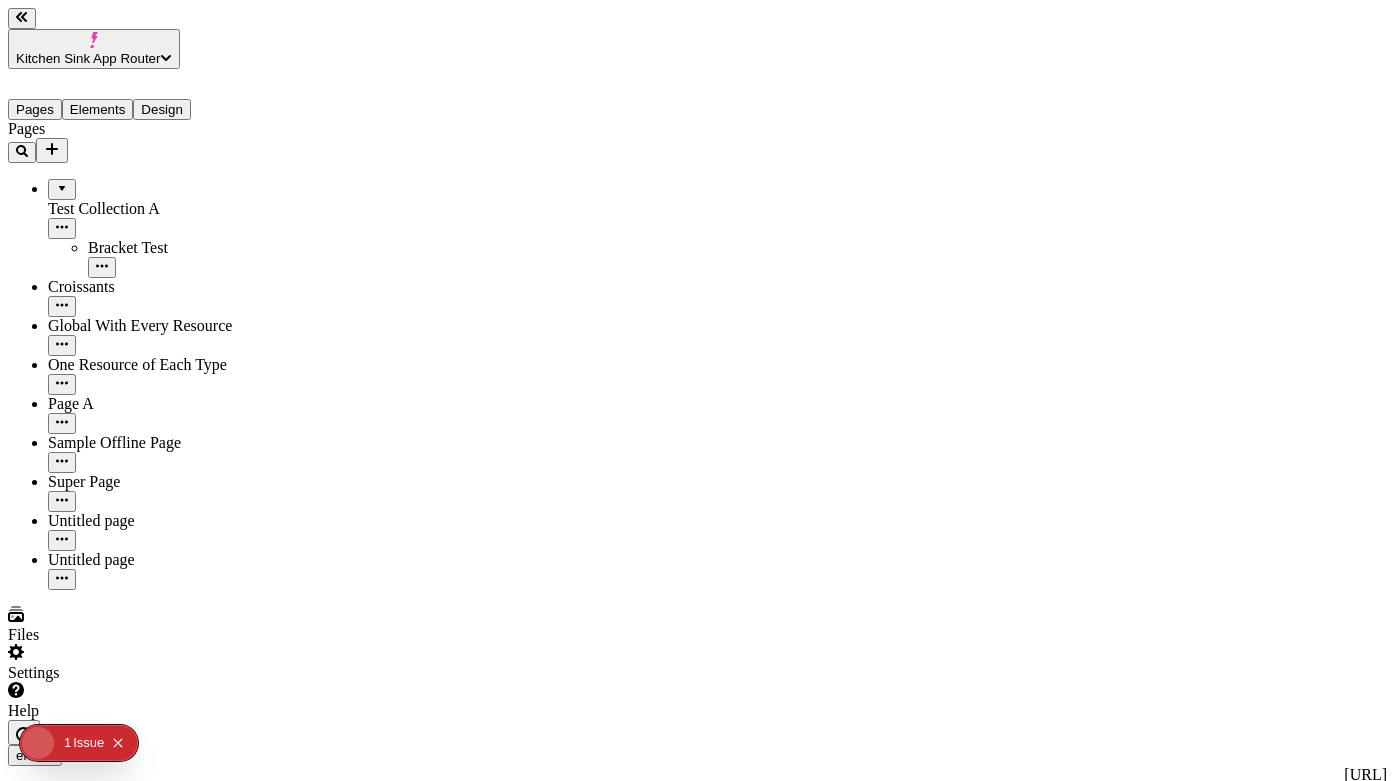 click on "Bracket Test" at bounding box center [168, 248] 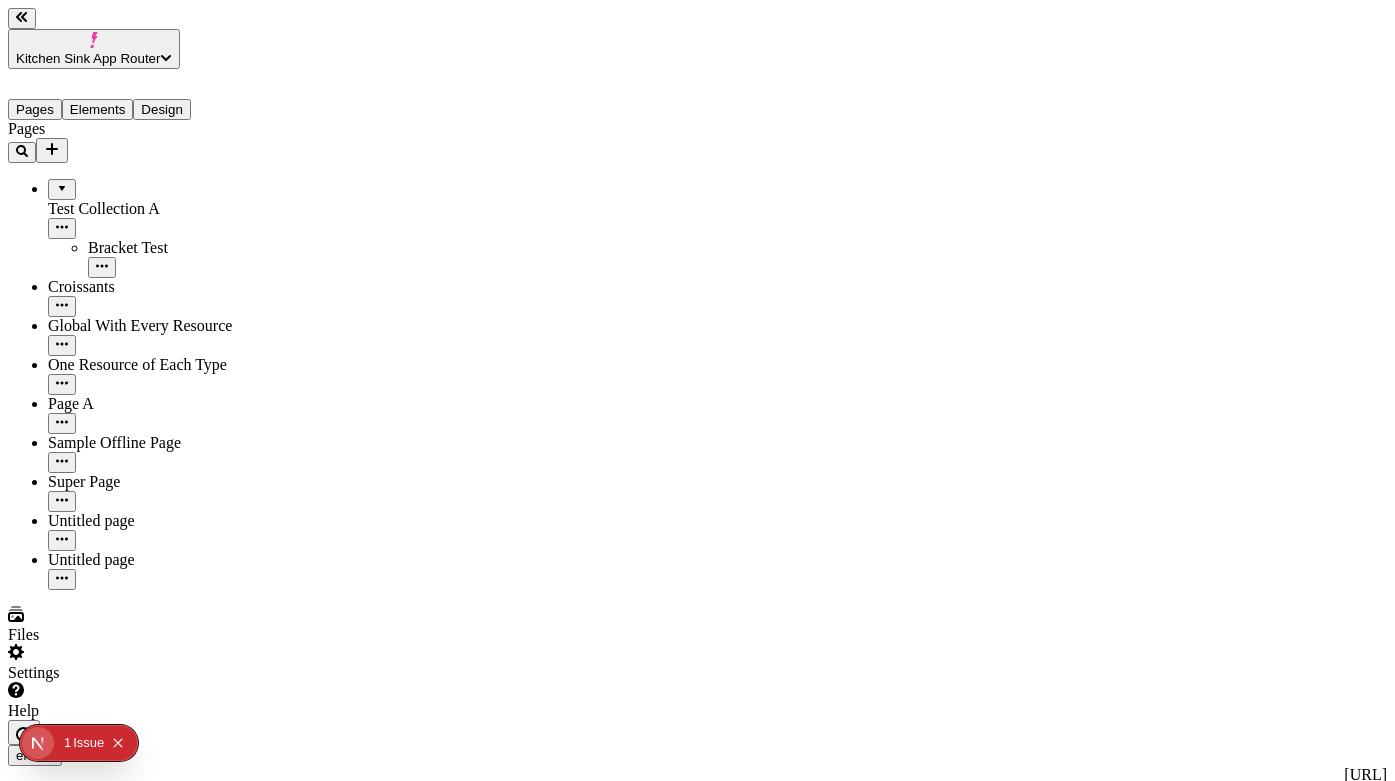 click on "/page-9" at bounding box center [96, 1953] 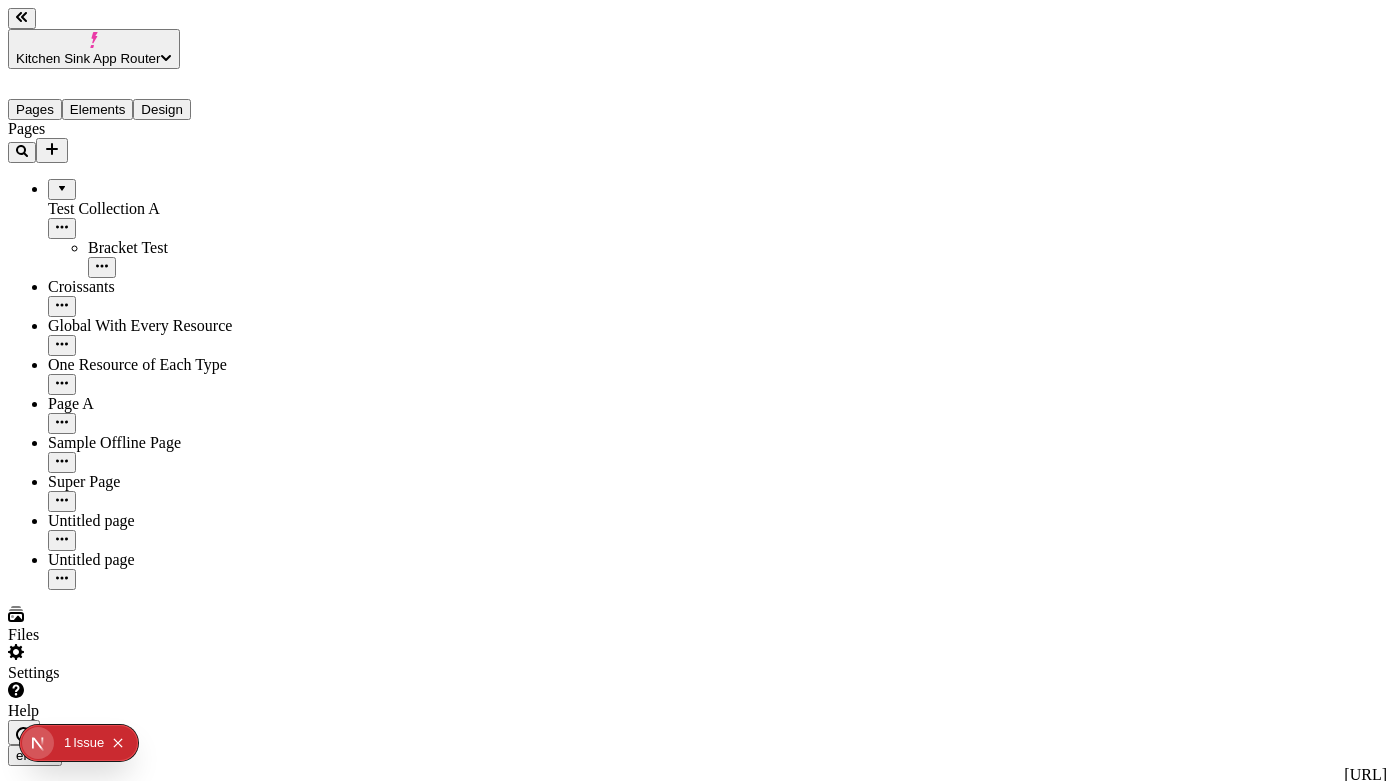 click on "Global With Every Resource" at bounding box center [148, 336] 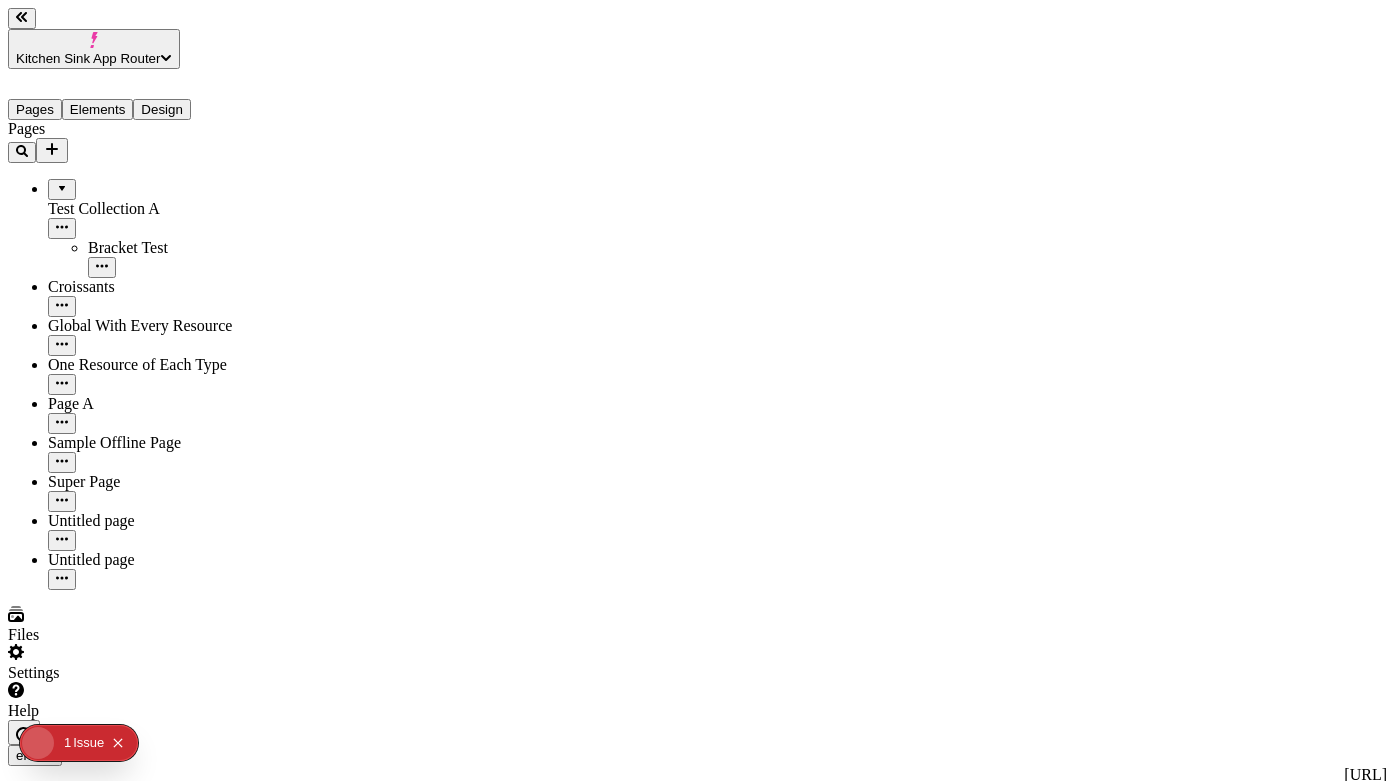 type on "/page-6" 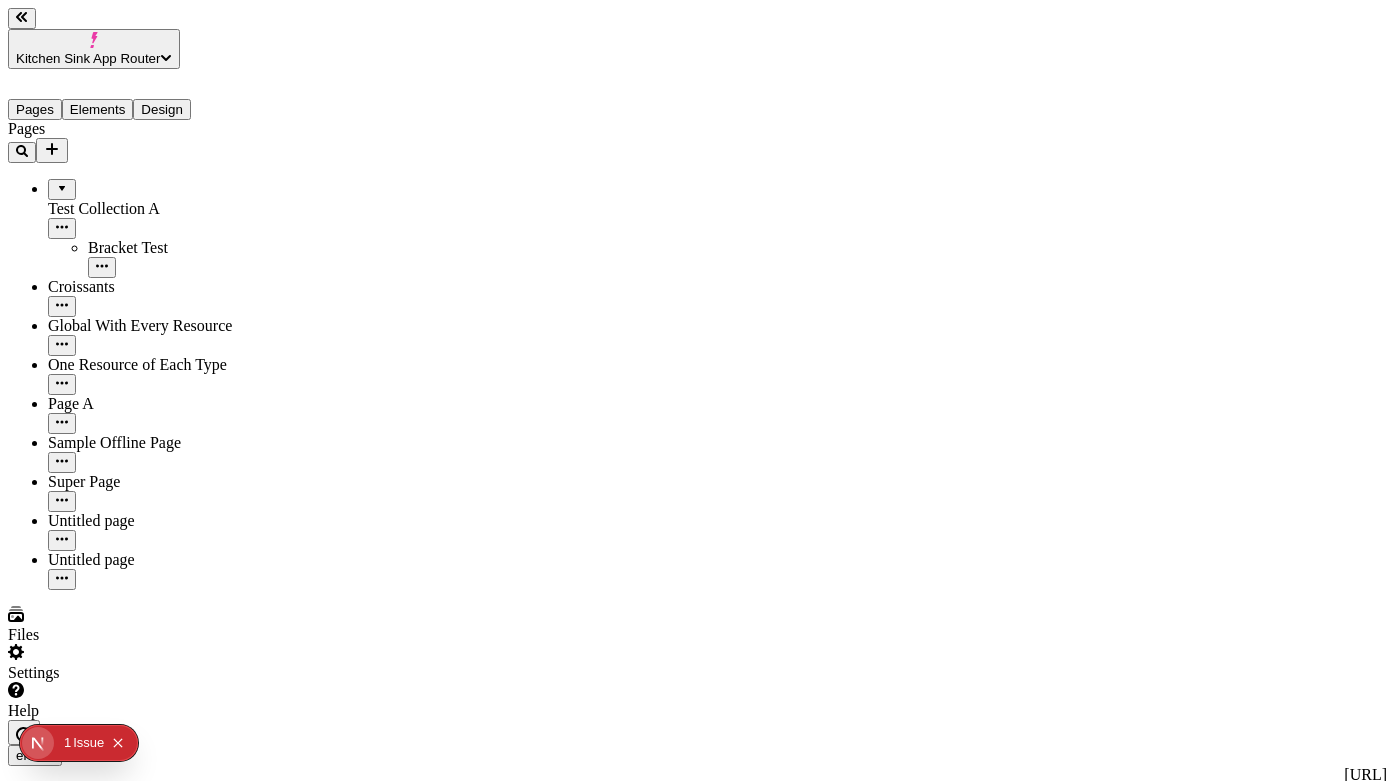 click on "Bracket Test" at bounding box center [168, 248] 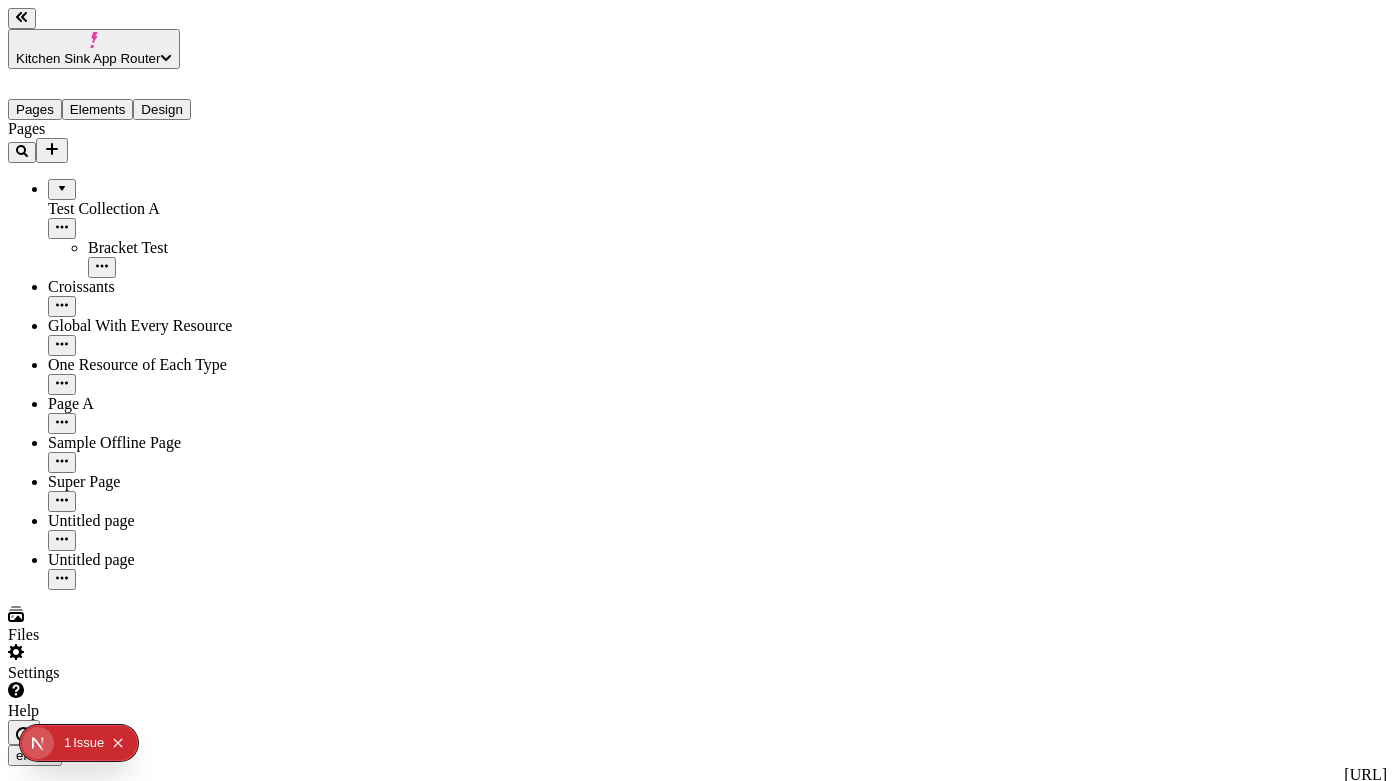 scroll, scrollTop: 0, scrollLeft: 0, axis: both 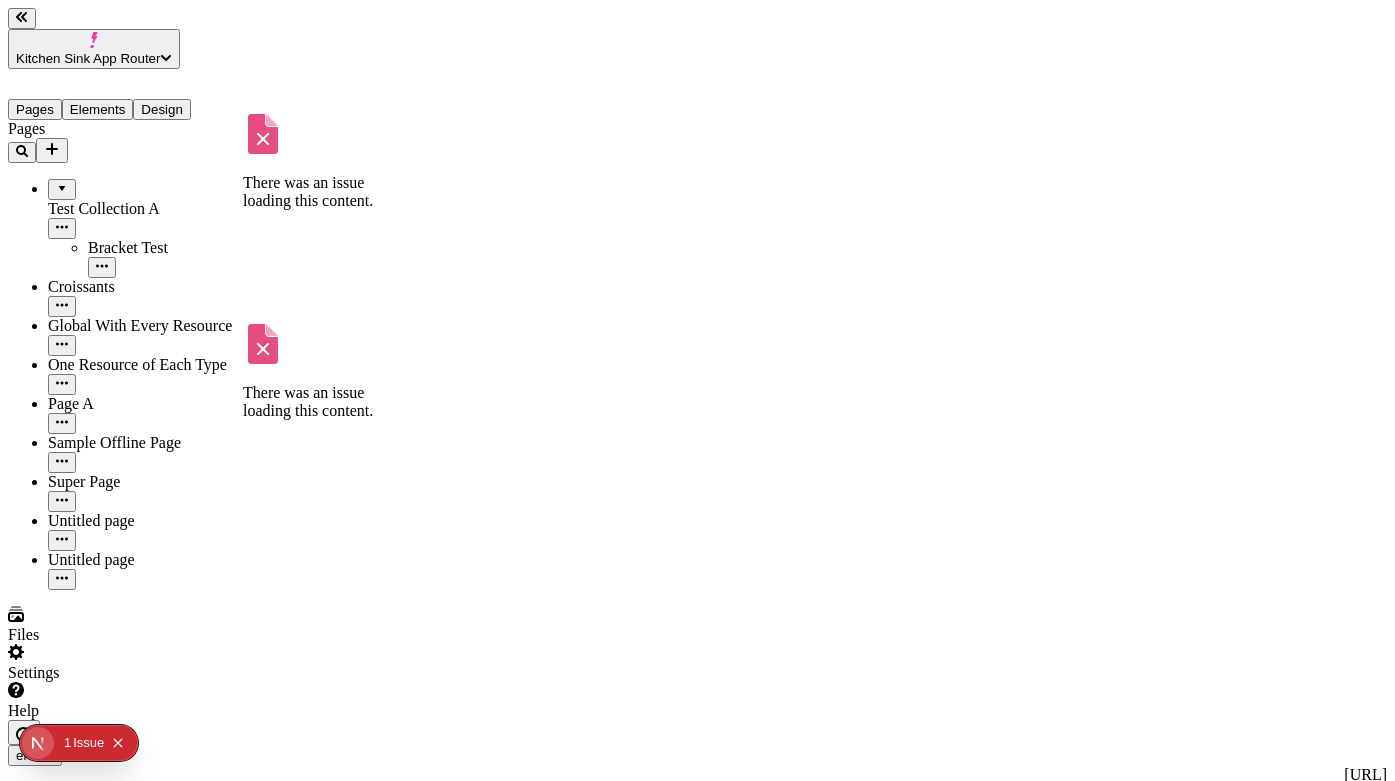 click 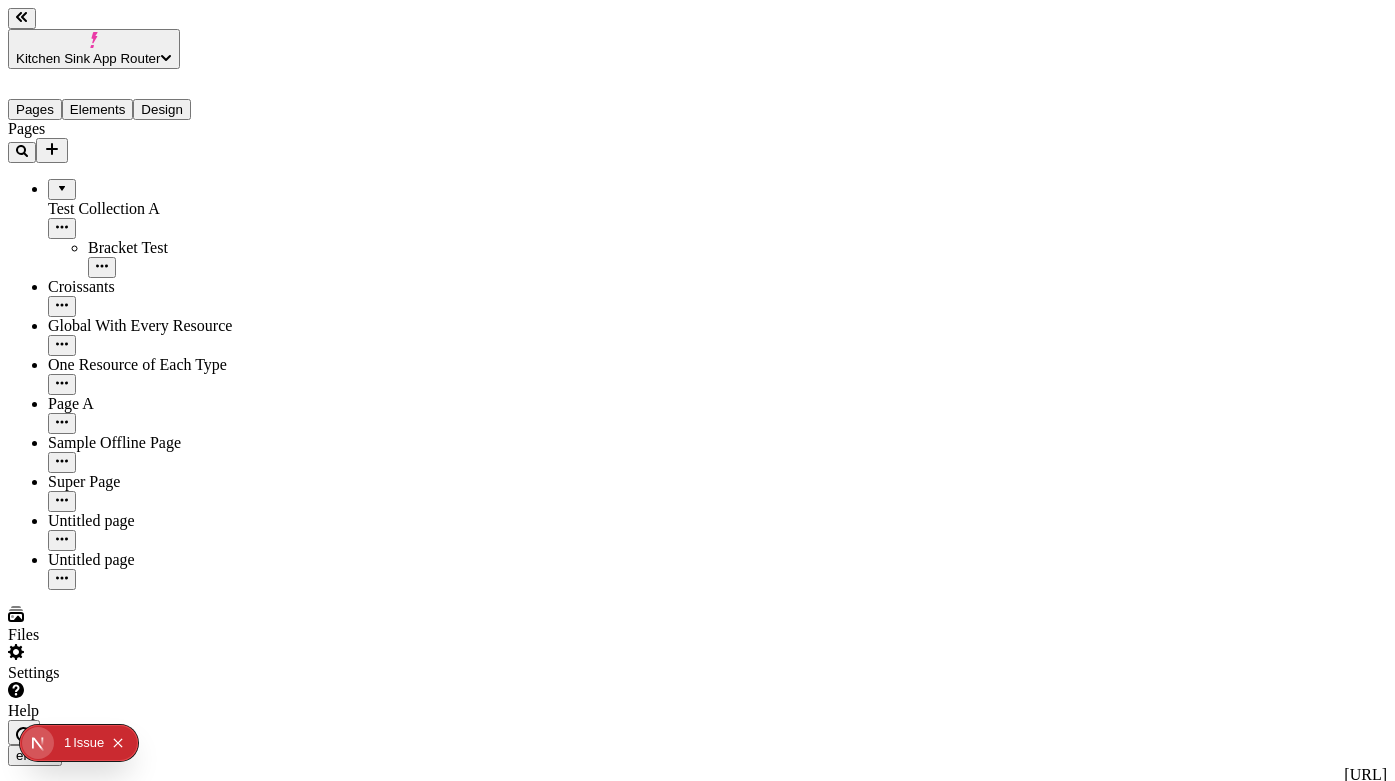scroll, scrollTop: 0, scrollLeft: 0, axis: both 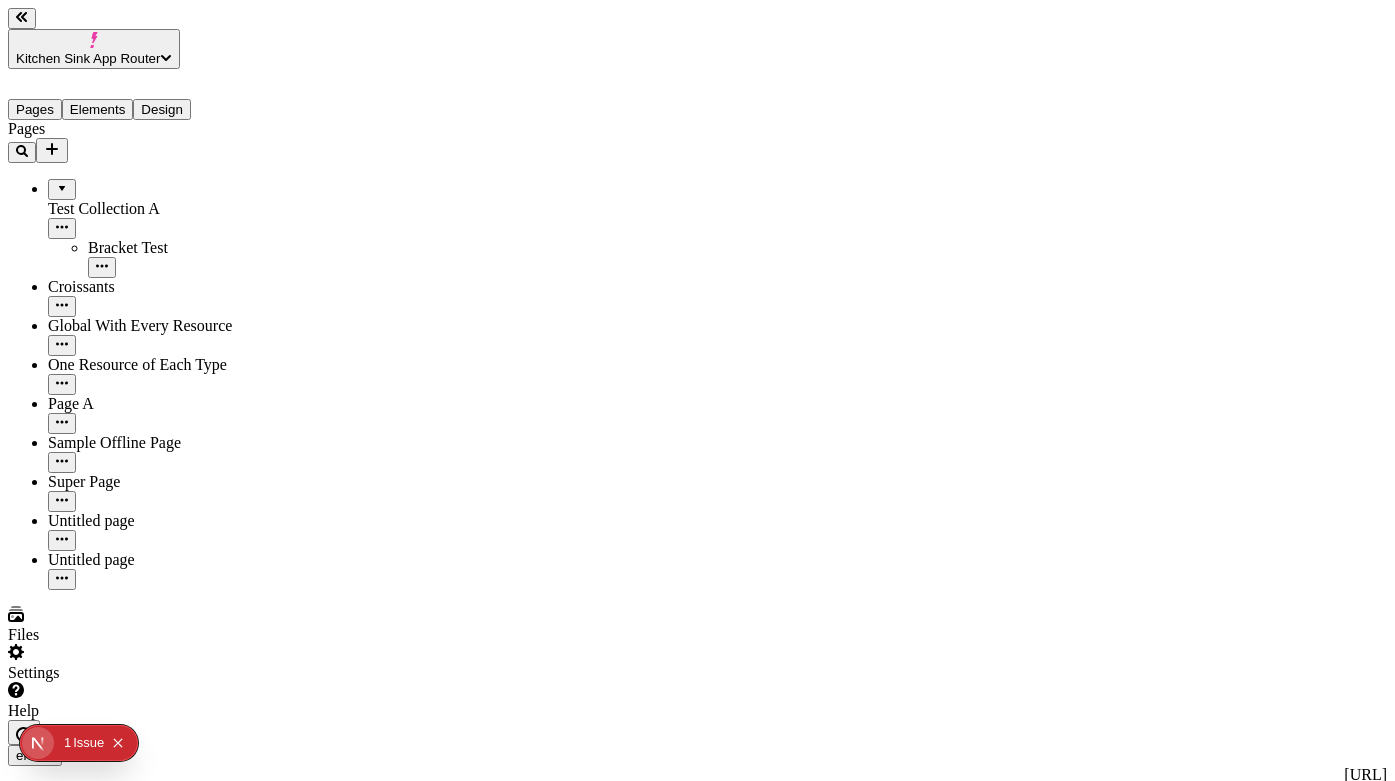 click on "Settings" at bounding box center [128, 663] 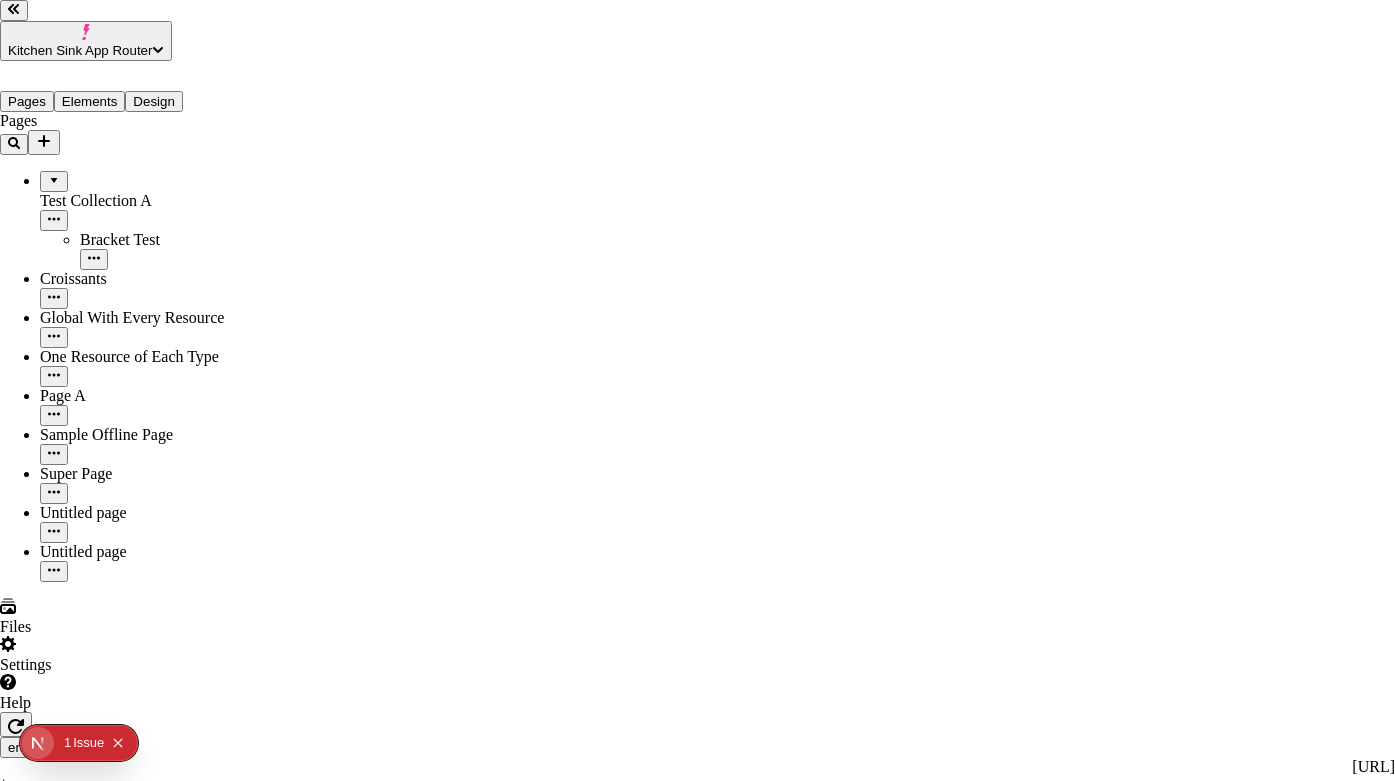 click on "Host" at bounding box center (697, 2598) 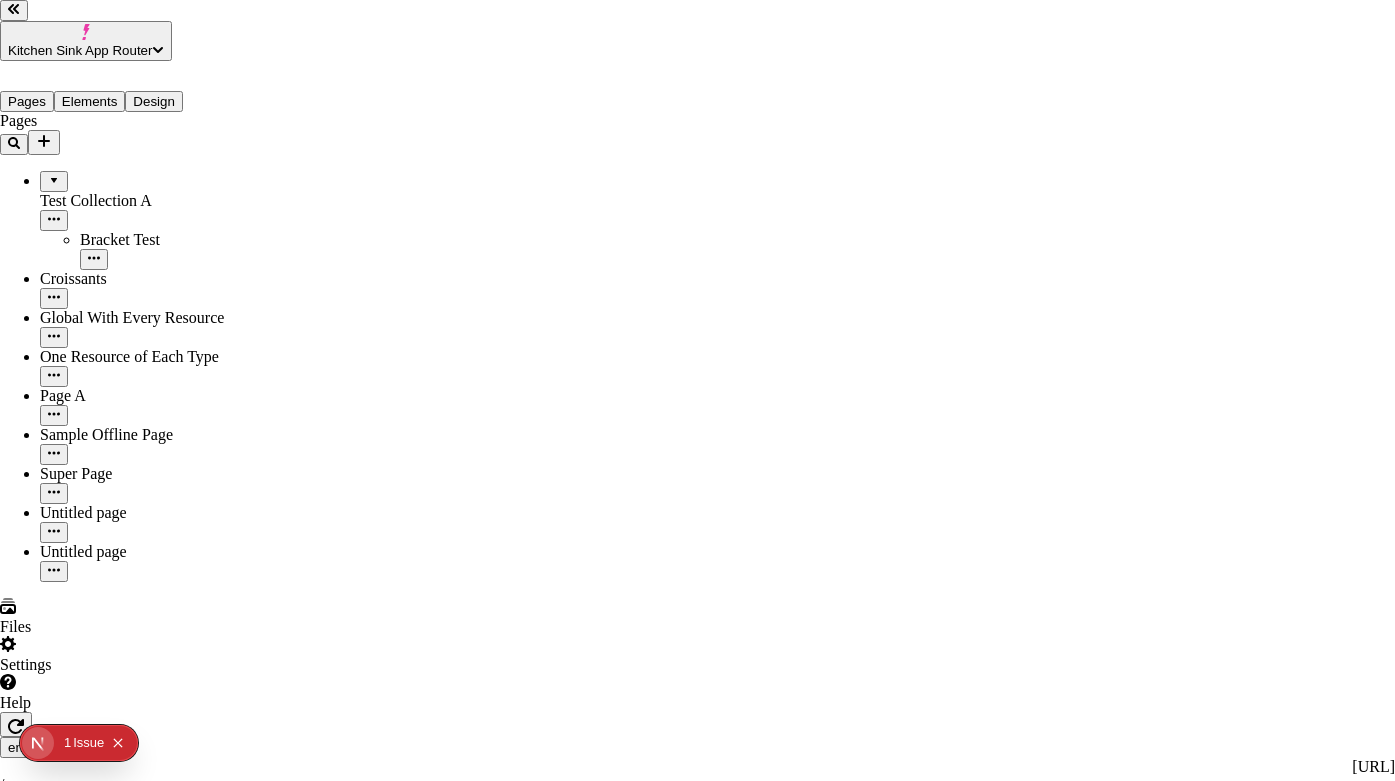 click on "Site settings Site Host Domains Locales Redirects Workspace settings Workspace Users Plans Billing Usage Integrations User settings Profile Login methods Host To setup a Next.js app with Makeswift,   view the Quickstart docs.   If you have an existing Next.js app you want to integrate,   view the Manual setup docs. Host URL [URL] Save Site API key cd691c69-f160-4207-ab46-f9bd12172234" at bounding box center [697, 2909] 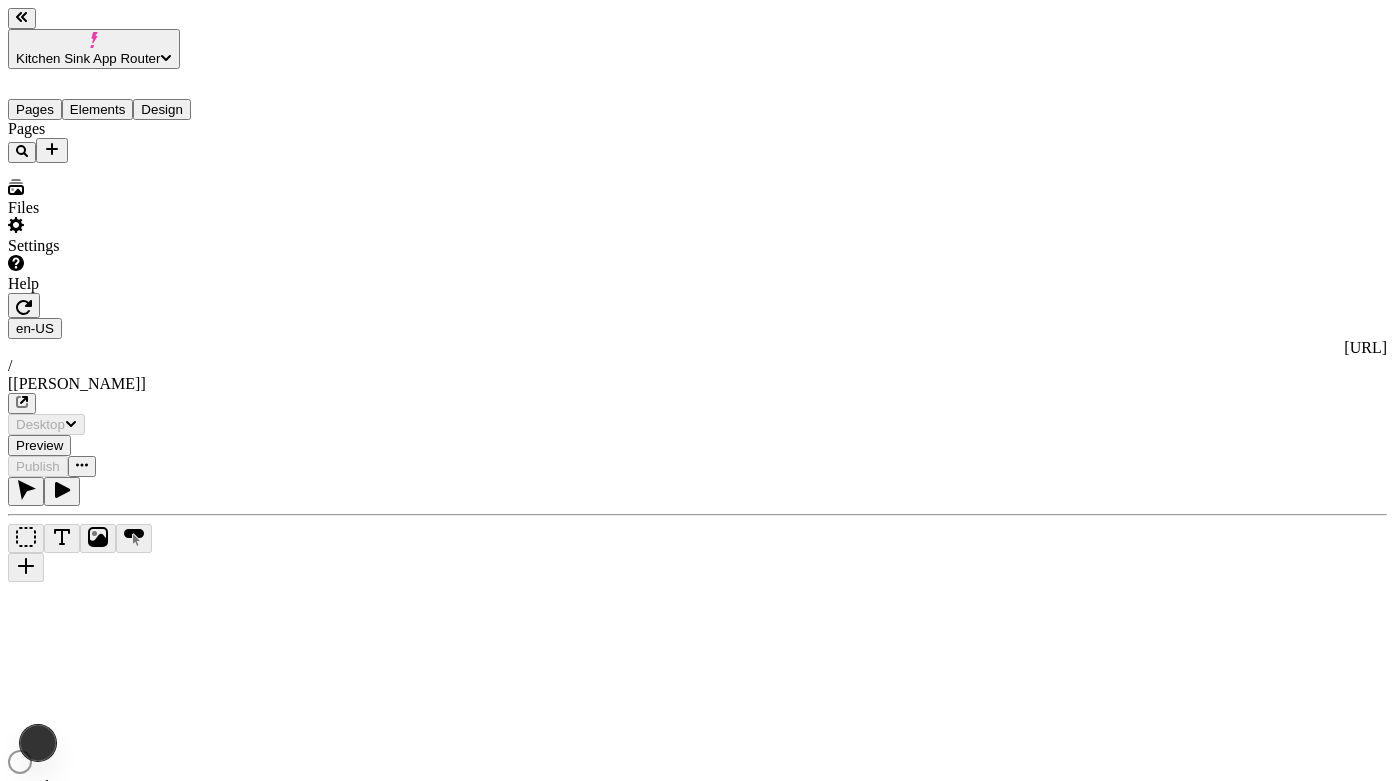 scroll, scrollTop: 0, scrollLeft: 0, axis: both 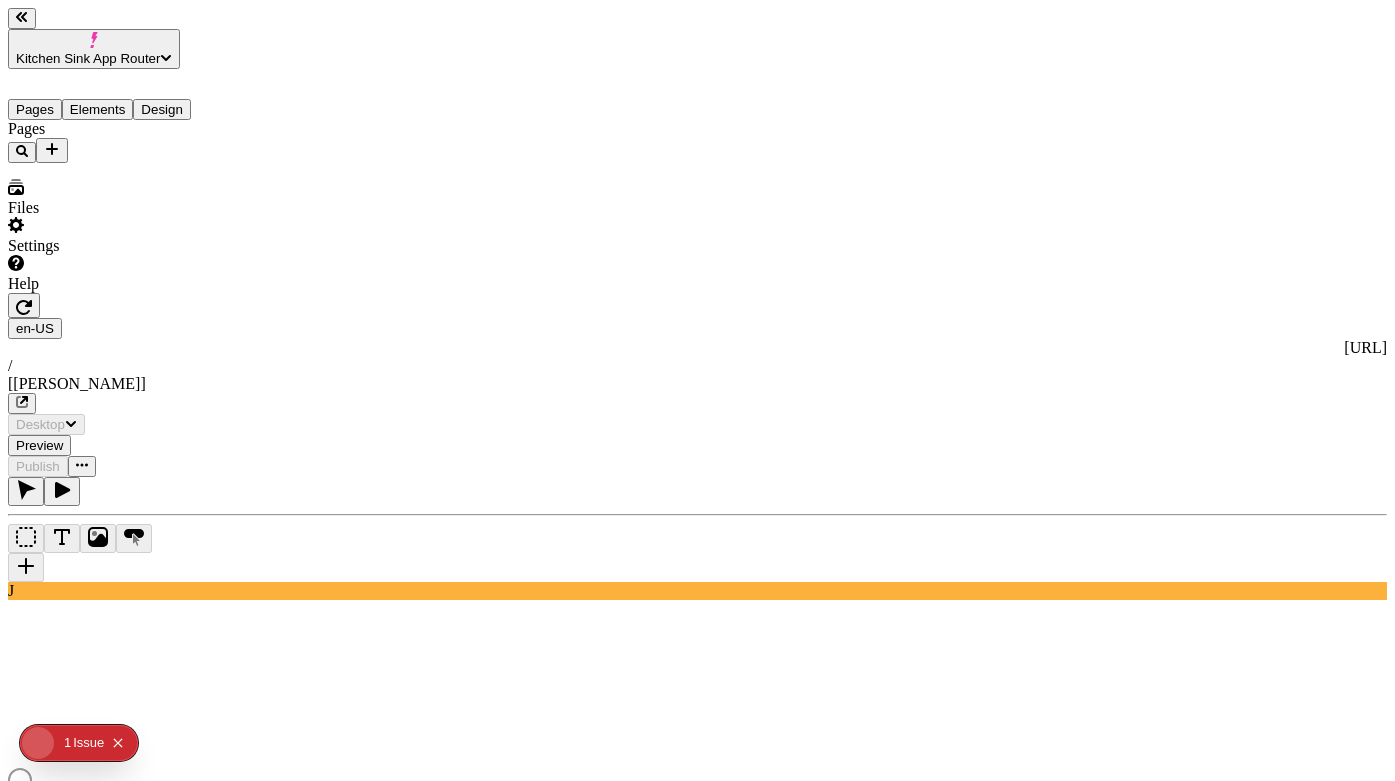 type on "/[[PERSON_NAME]]" 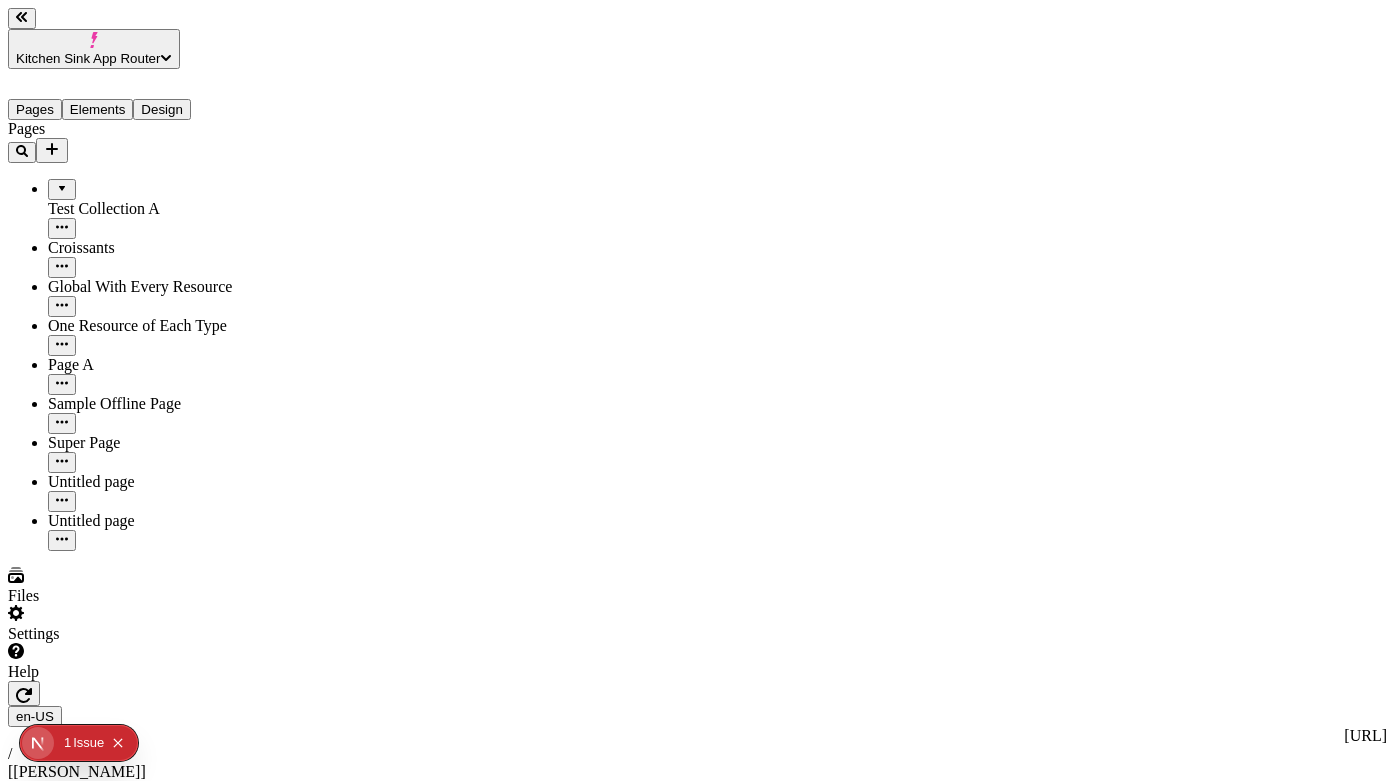 scroll, scrollTop: 0, scrollLeft: 0, axis: both 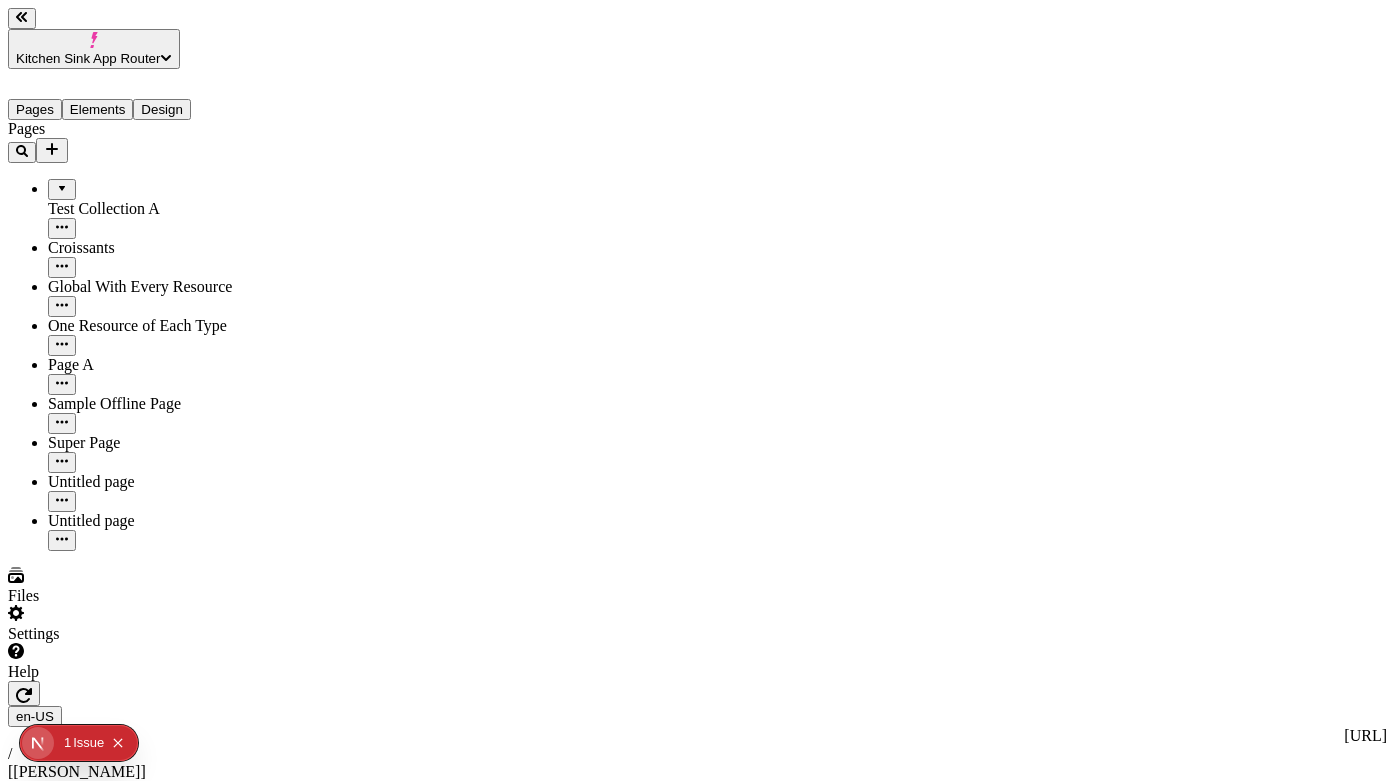 click 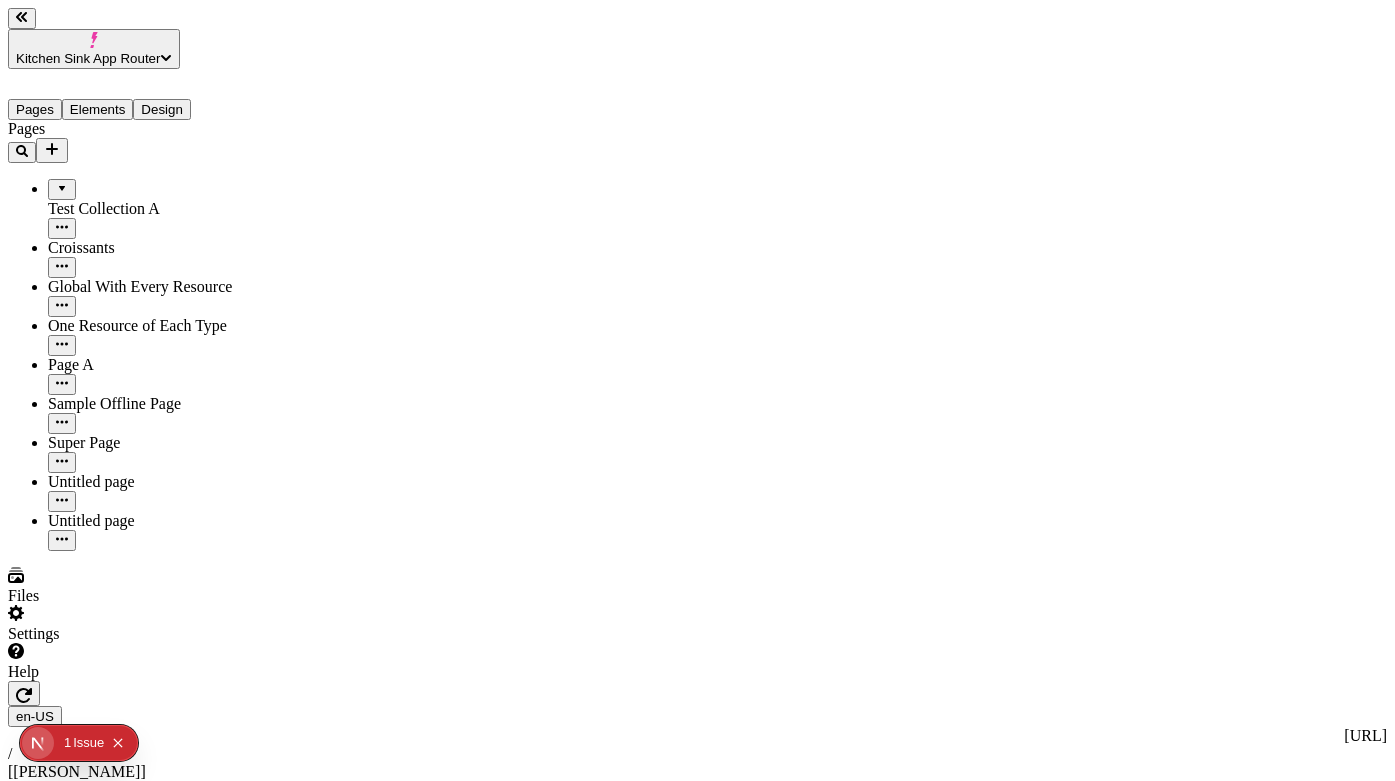 click 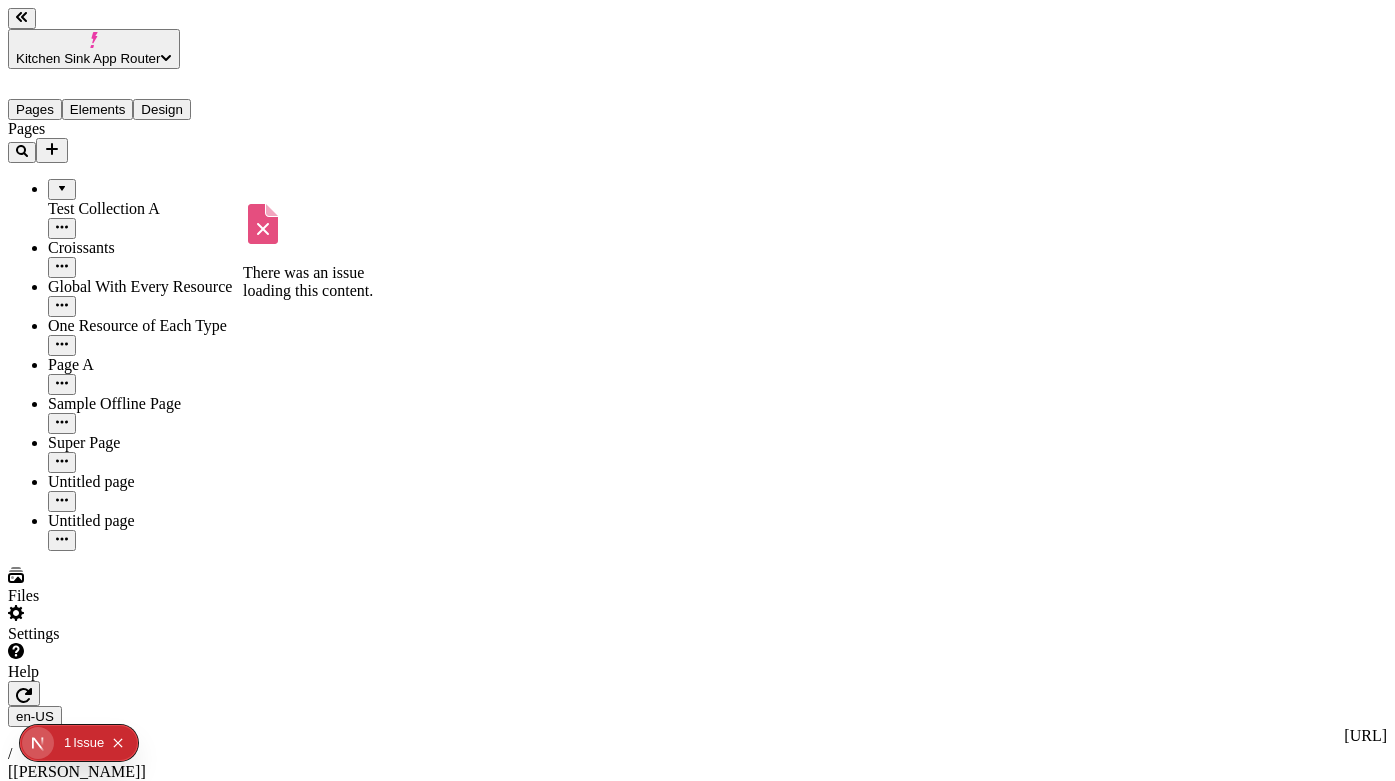 click on "Page A" at bounding box center [148, 365] 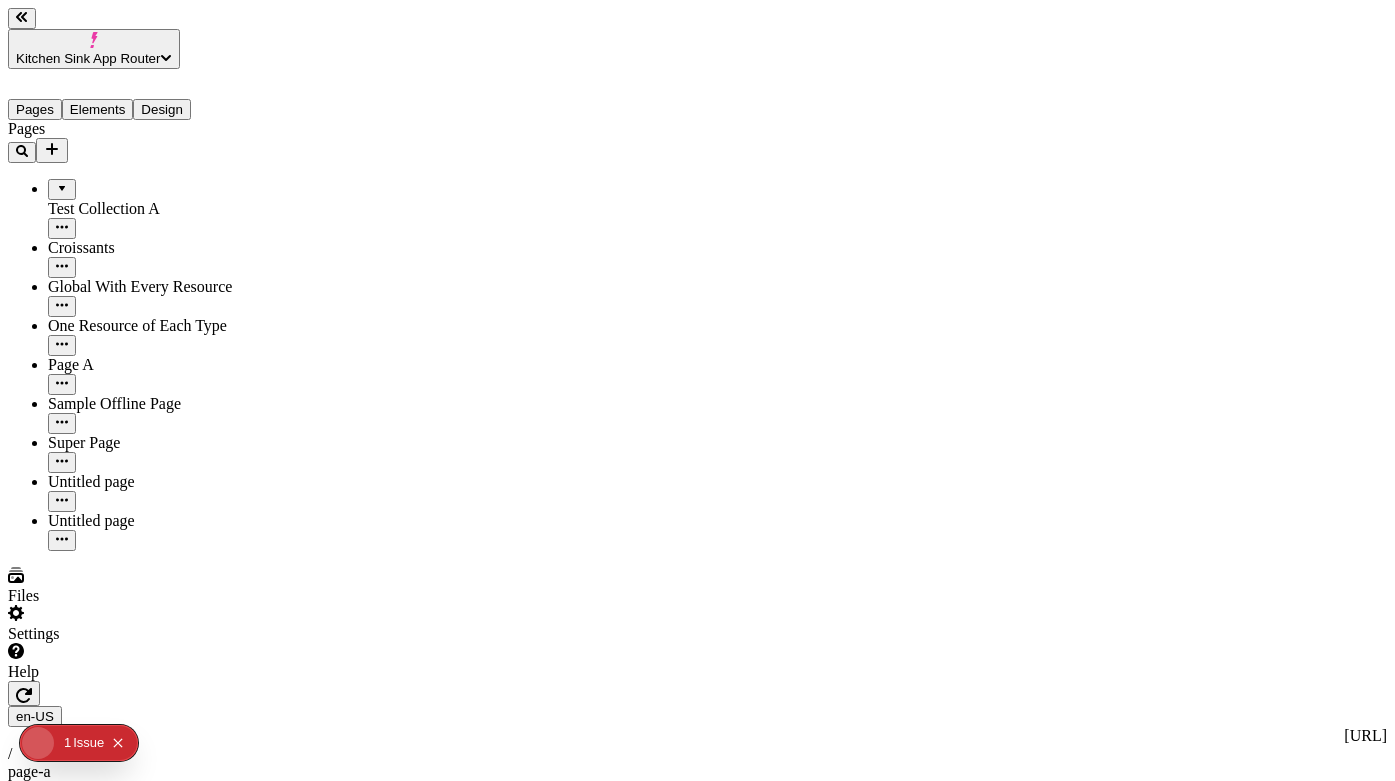 type on "/page-a" 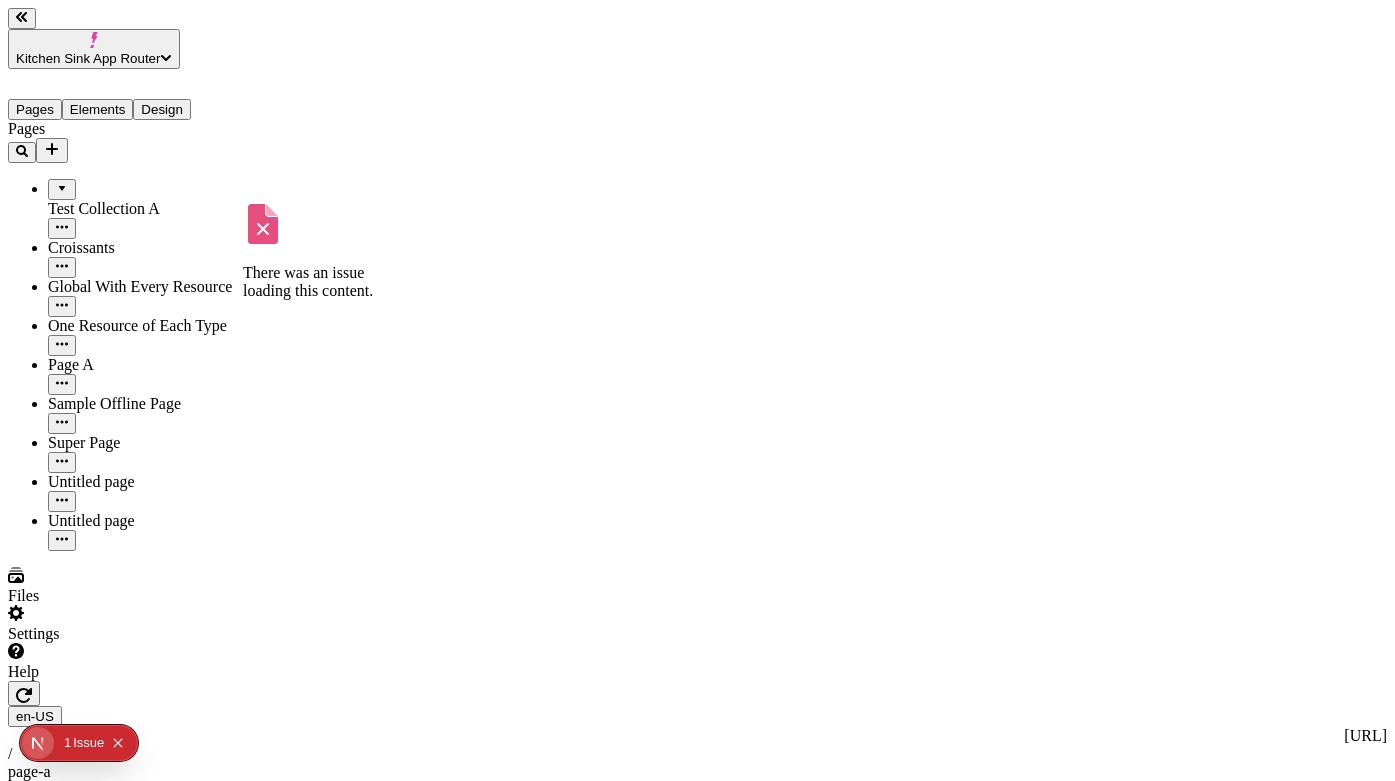 click 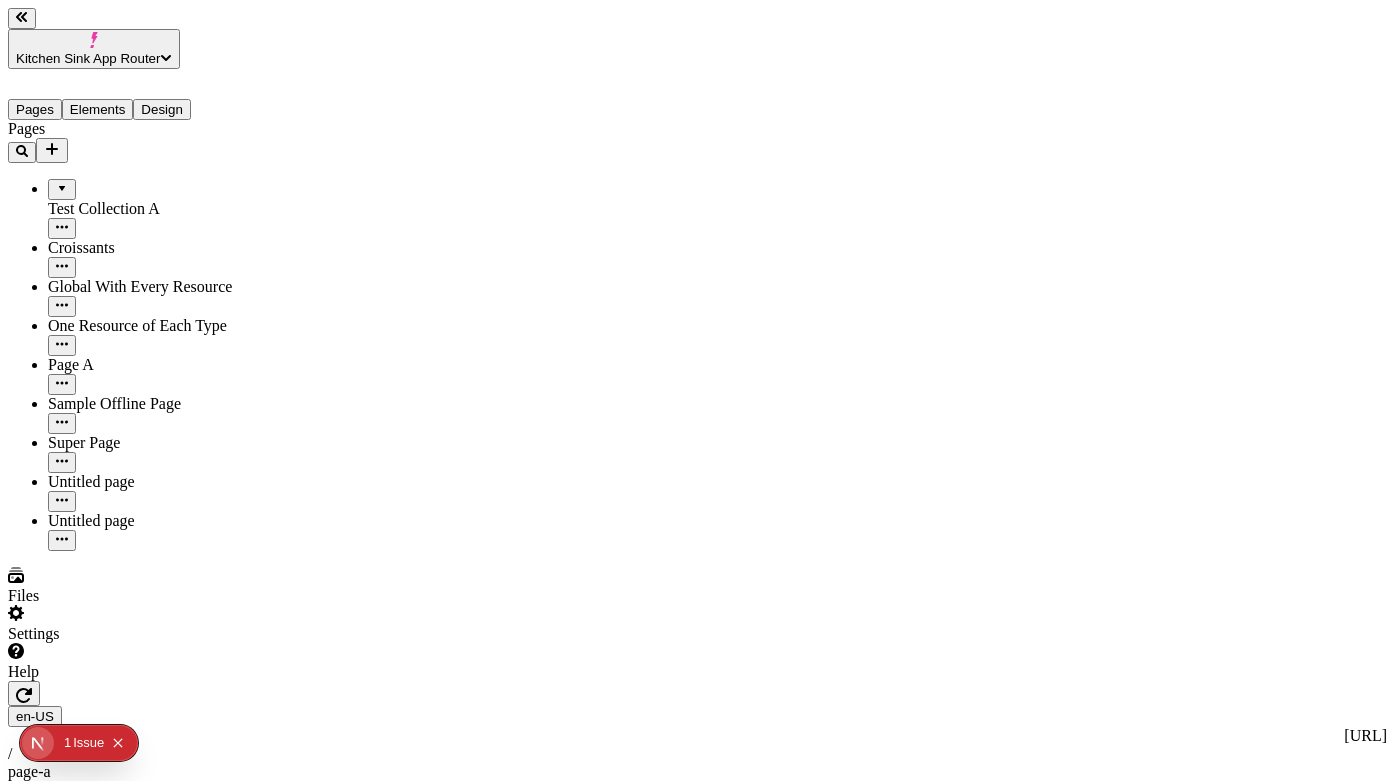 click 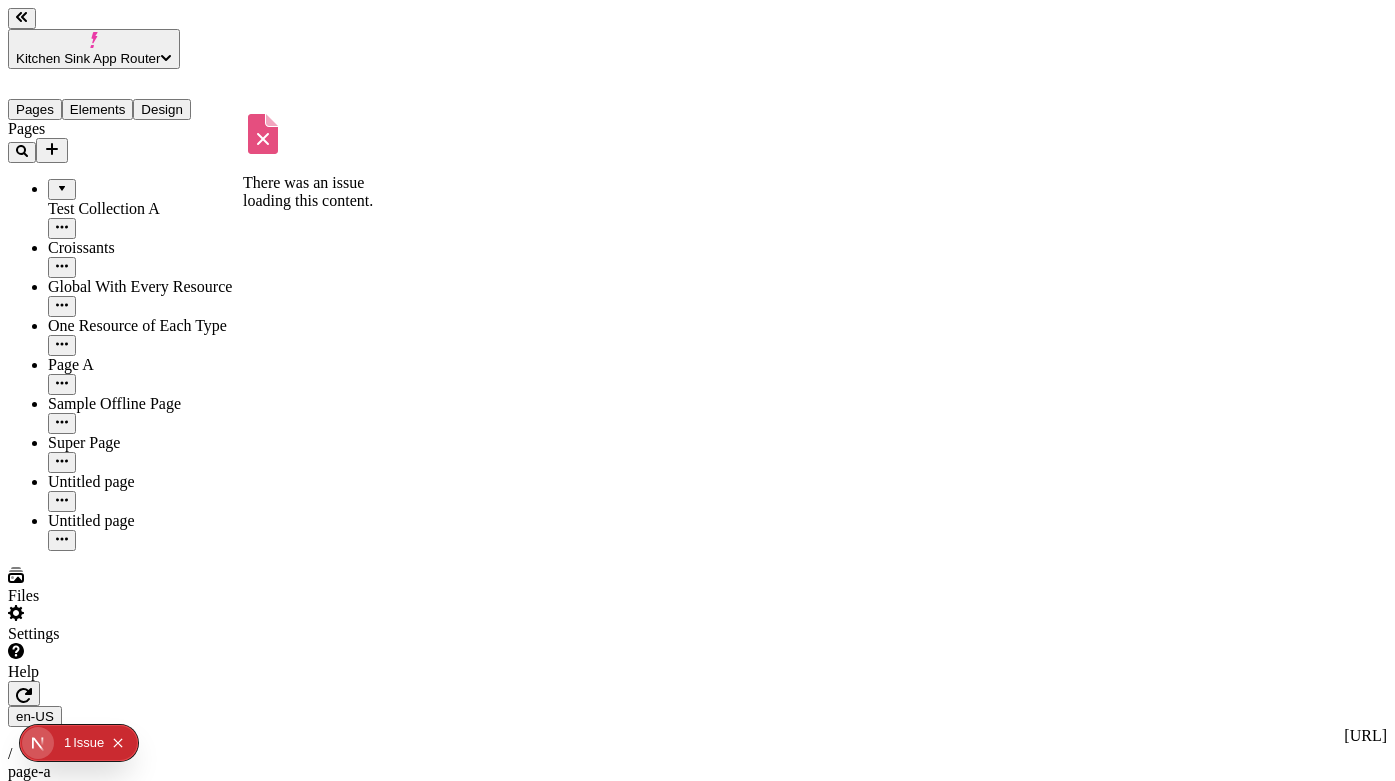 click on "Test Collection A" at bounding box center [148, 209] 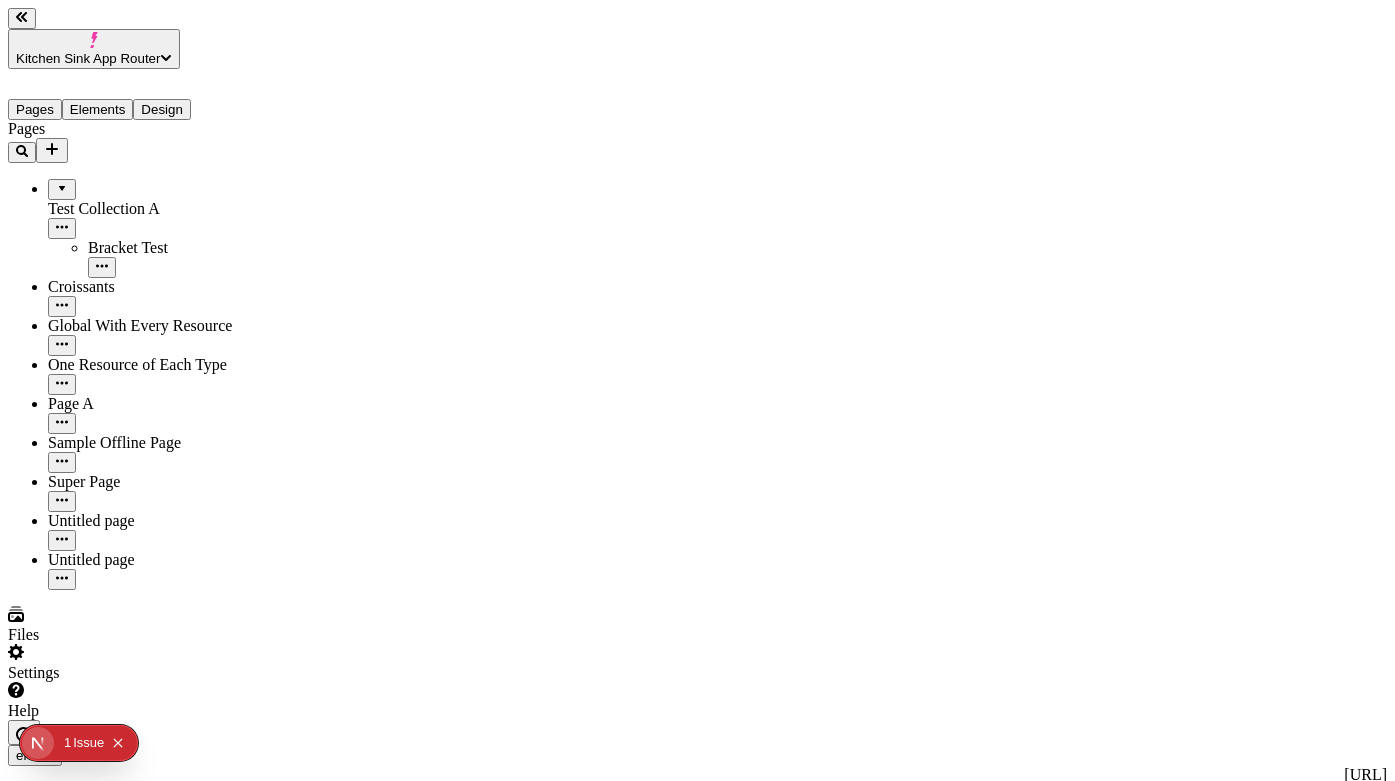 click on "Bracket Test" at bounding box center [168, 248] 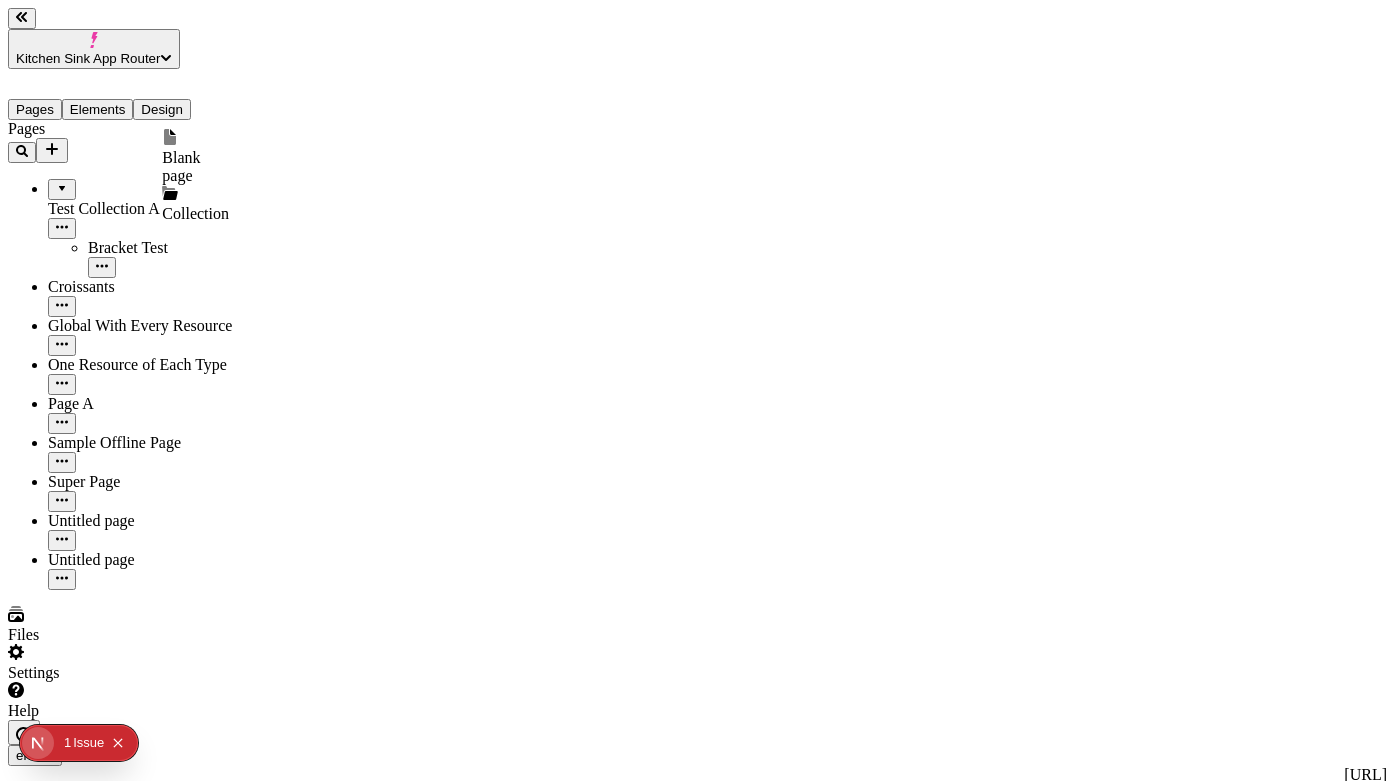 click on "Blank page" at bounding box center [195, 167] 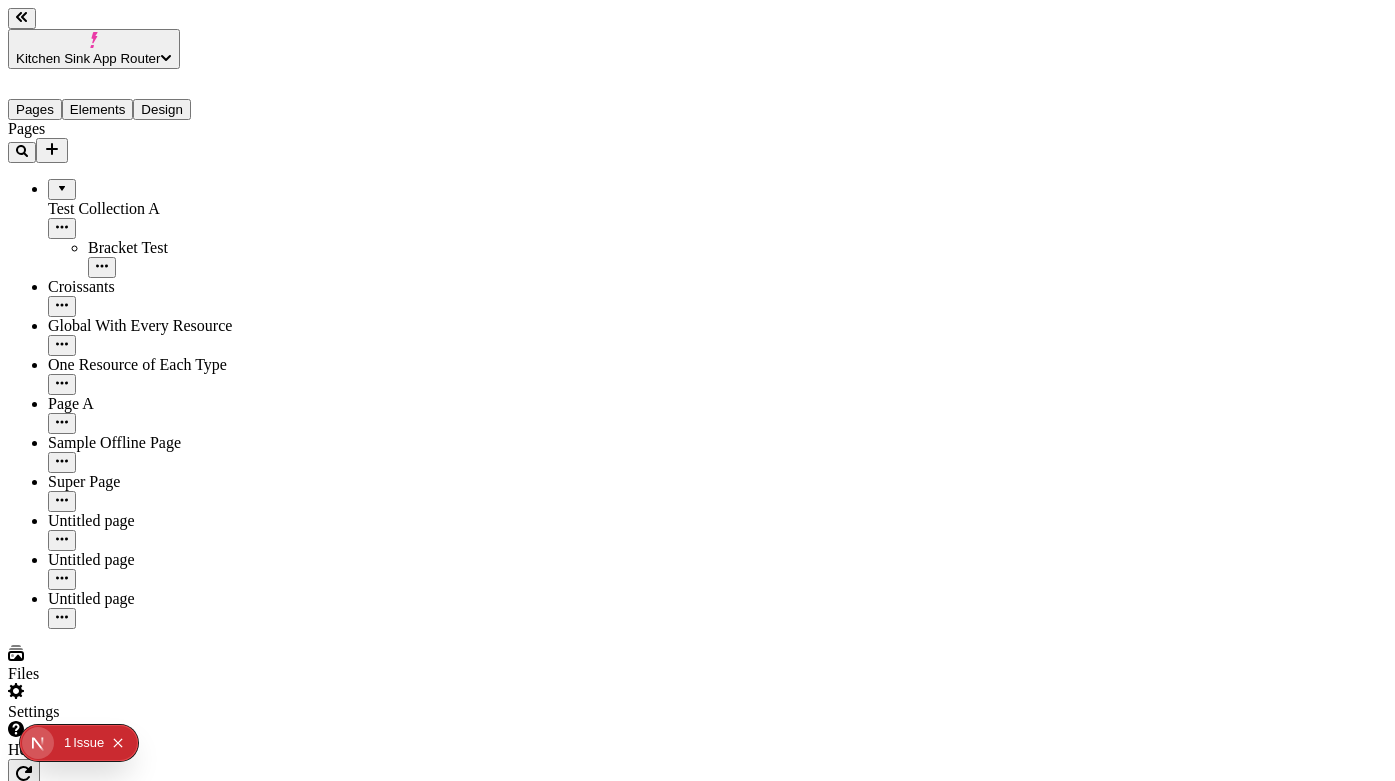 drag, startPoint x: 63, startPoint y: 417, endPoint x: 80, endPoint y: 155, distance: 262.55093 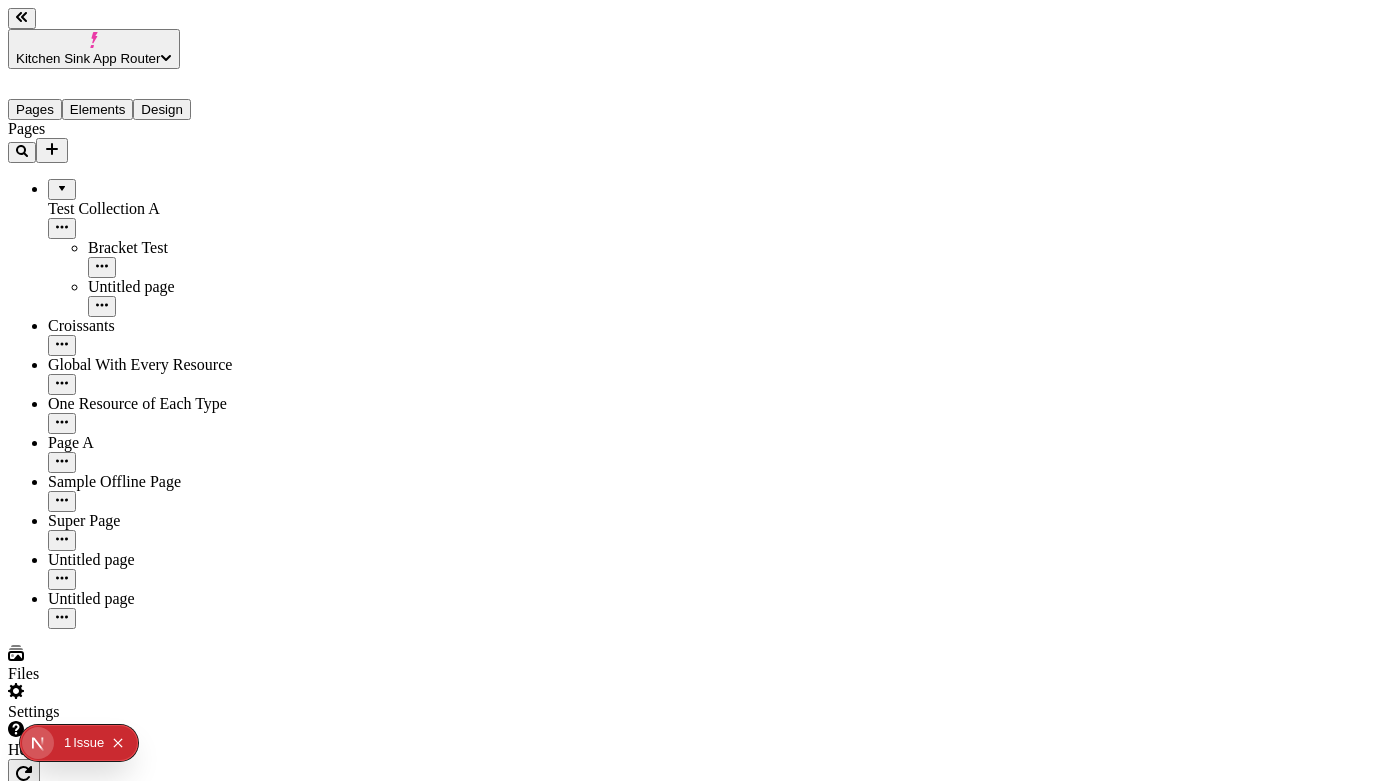 click on "/page-9" at bounding box center [96, 1992] 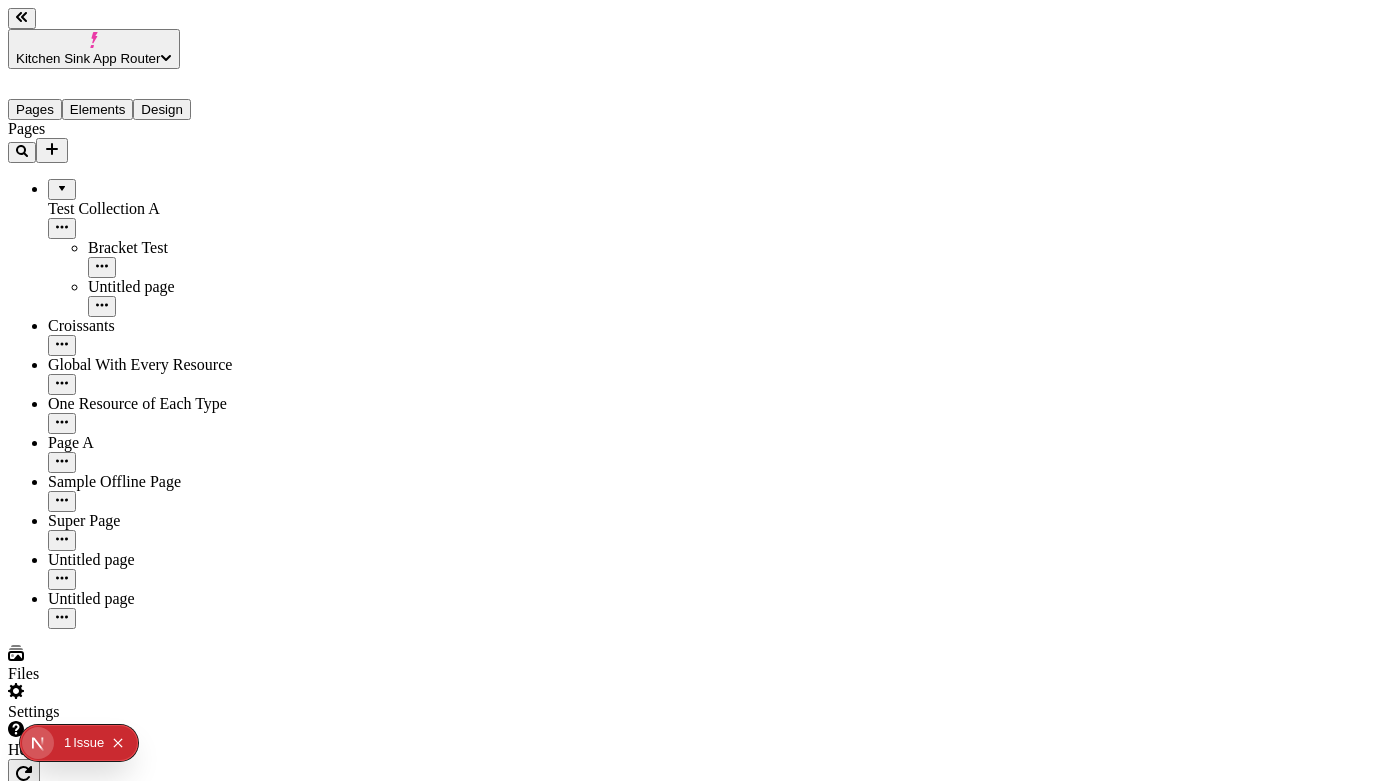 type on "/page-9/is-this-allowed" 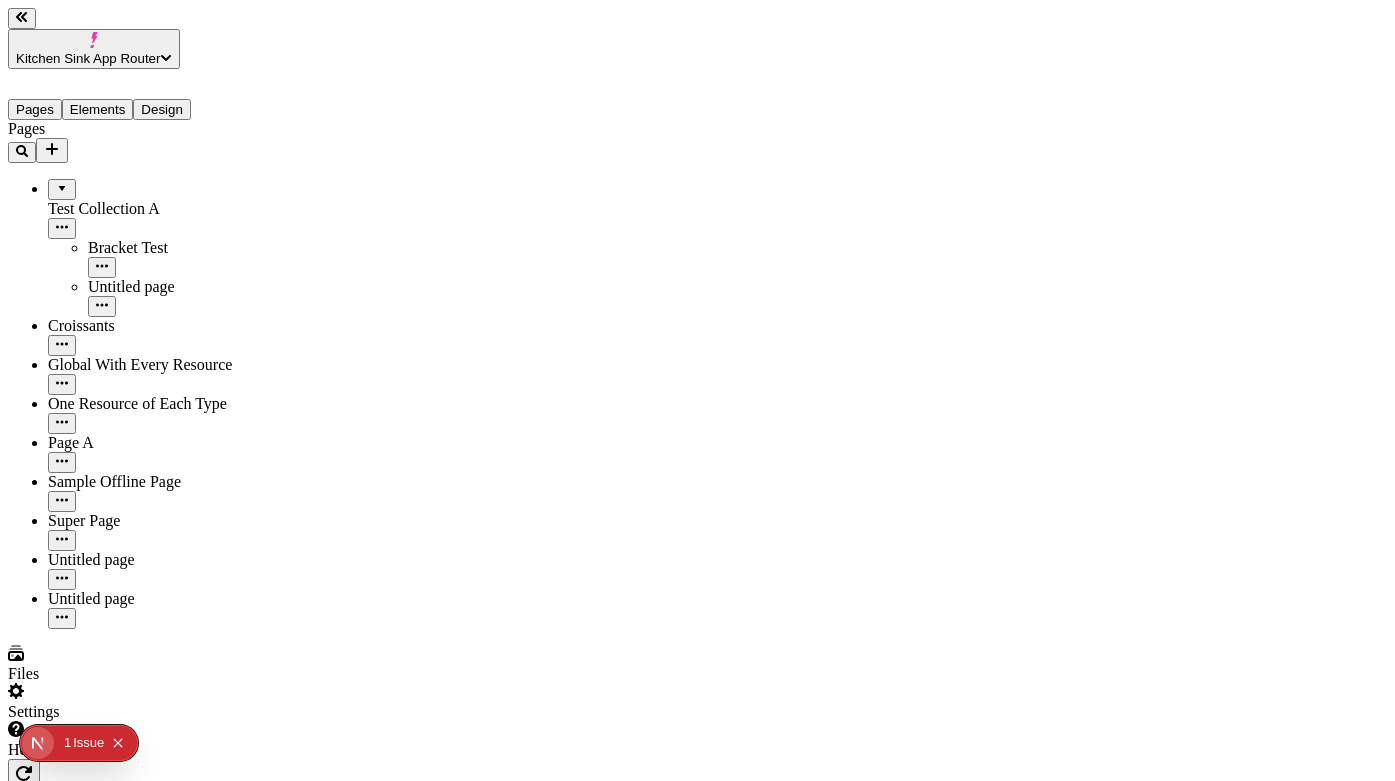 click on "Path /page-9/is-this-allowed" at bounding box center [128, 1983] 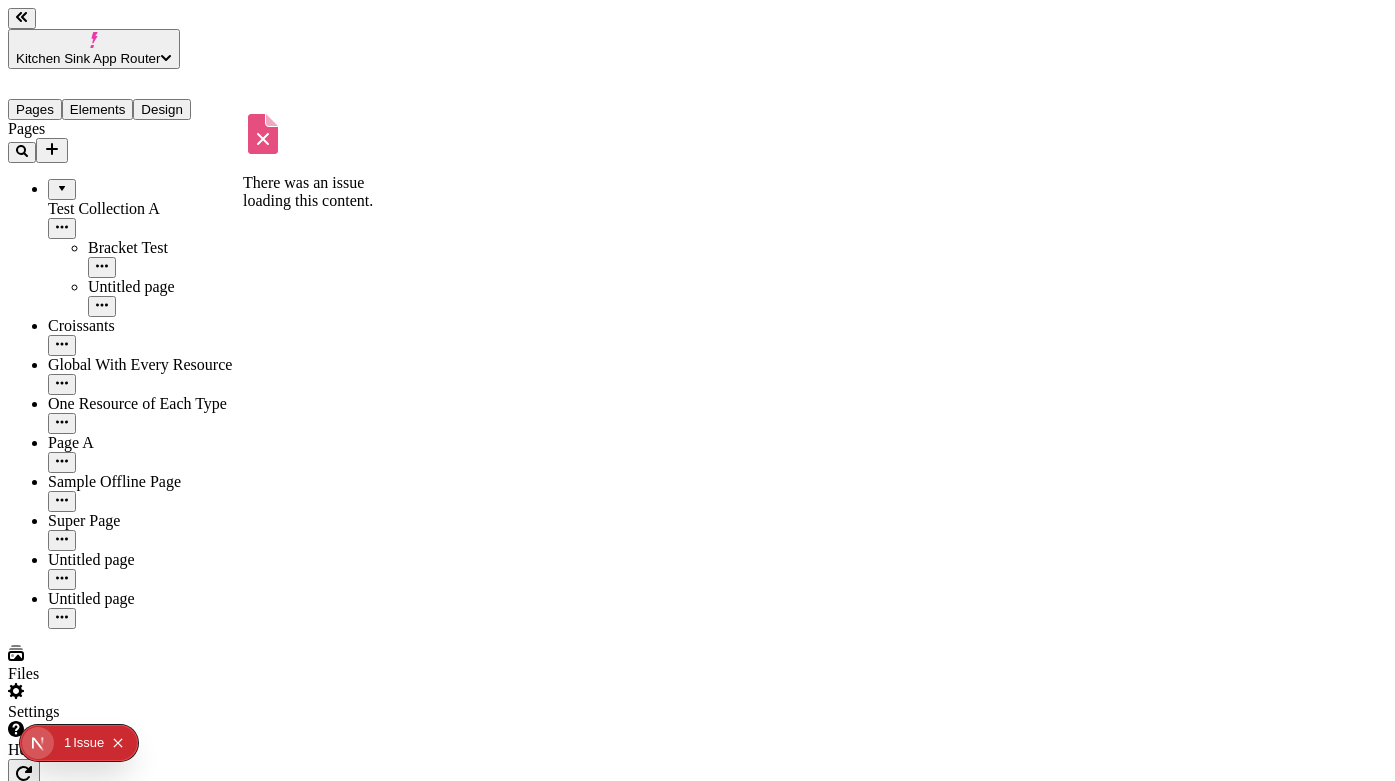 click 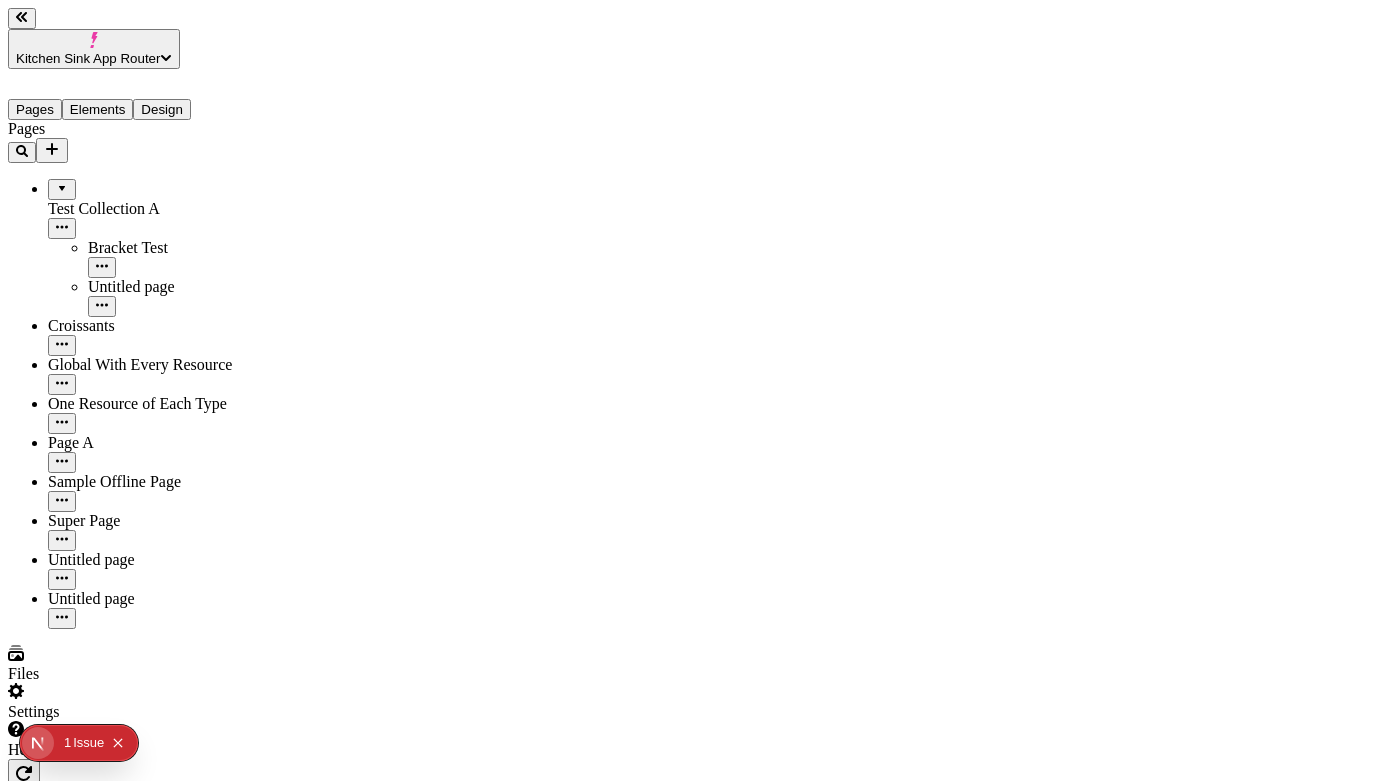 click on "/page-9/is-this-allowed" at bounding box center [96, 1992] 